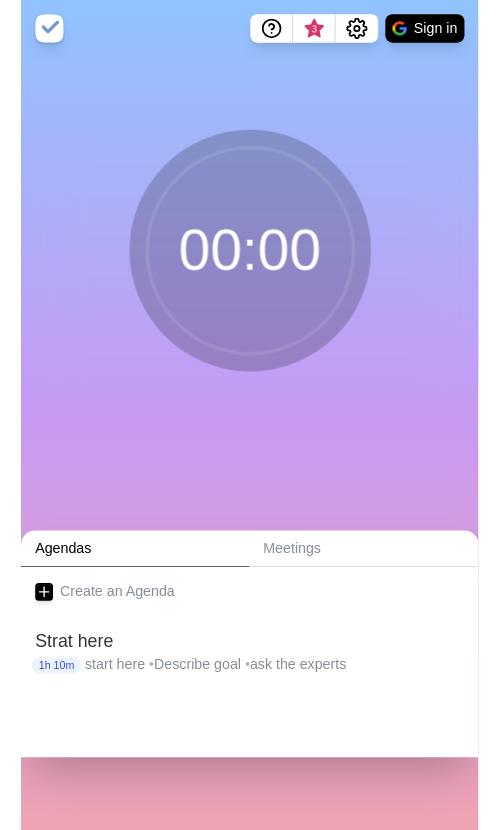 scroll, scrollTop: 0, scrollLeft: 0, axis: both 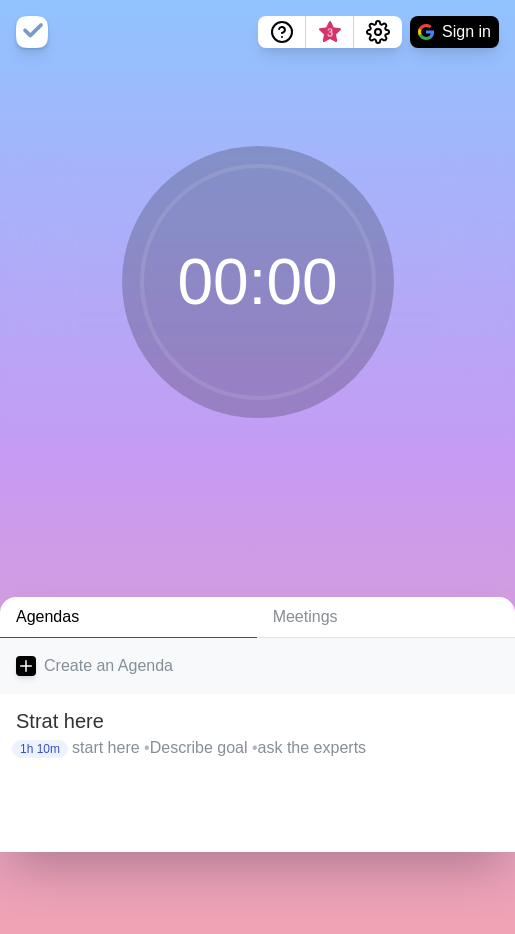 click on "Create an Agenda" at bounding box center (257, 666) 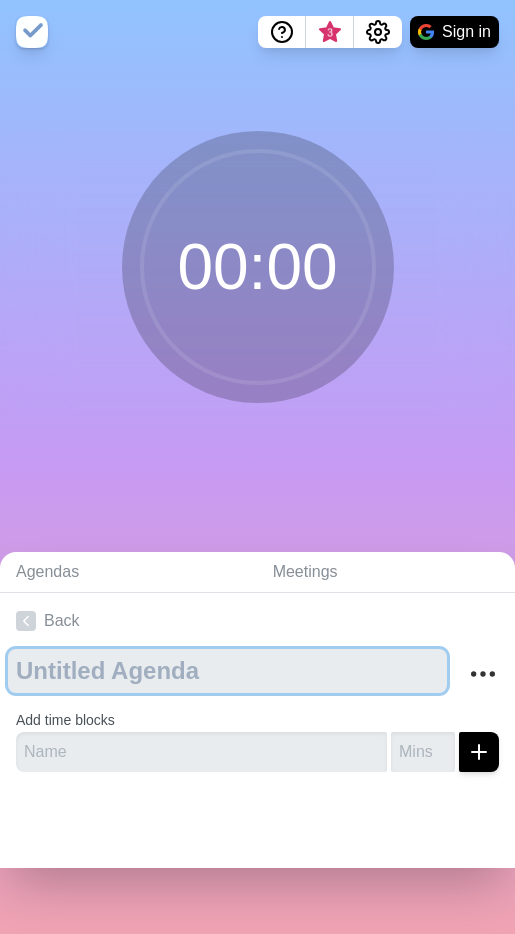 click at bounding box center (227, 671) 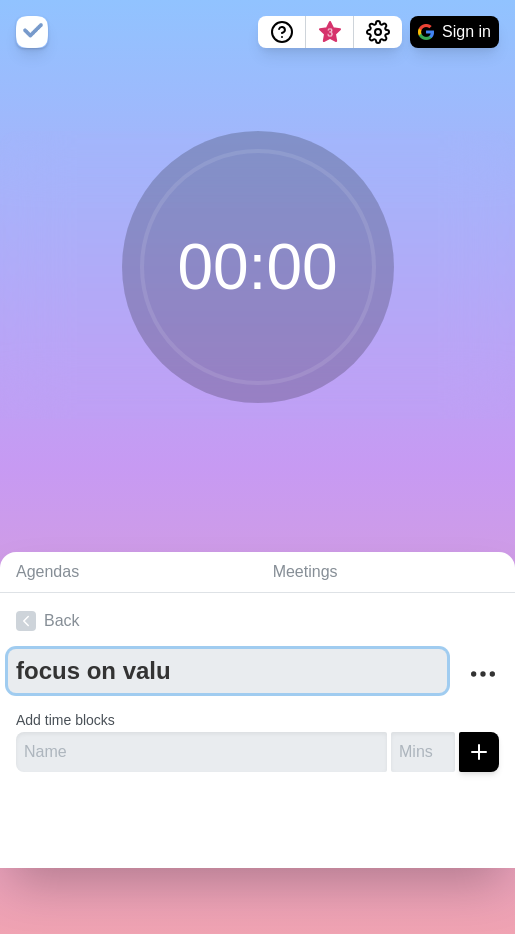 type on "focus on value" 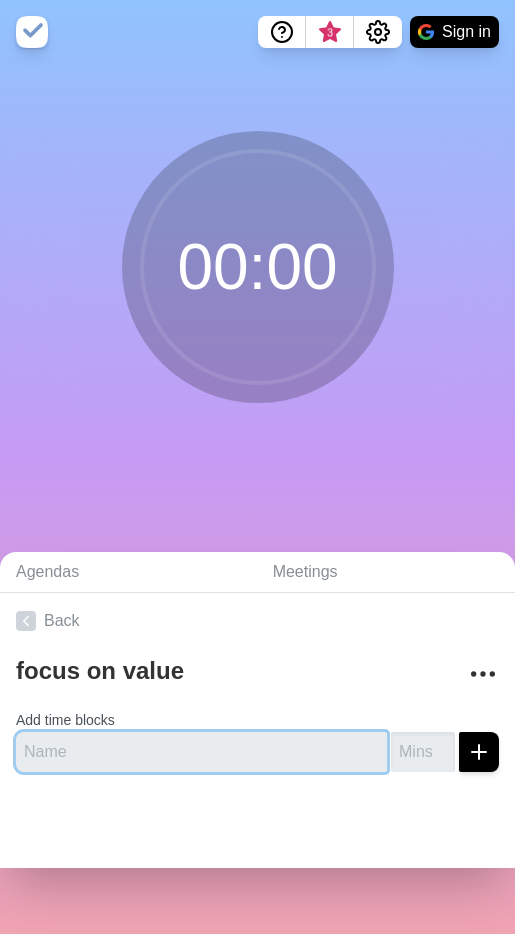 click at bounding box center [201, 752] 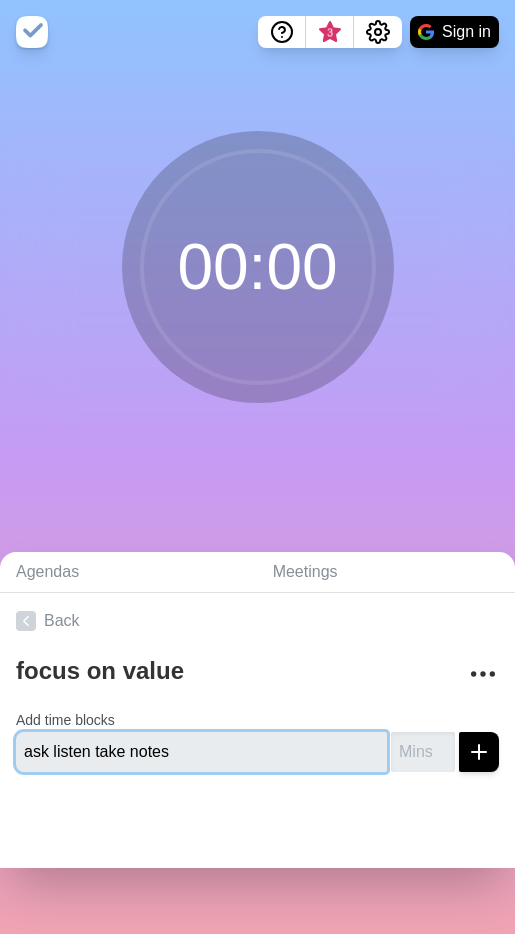 type on "ask listen take notes" 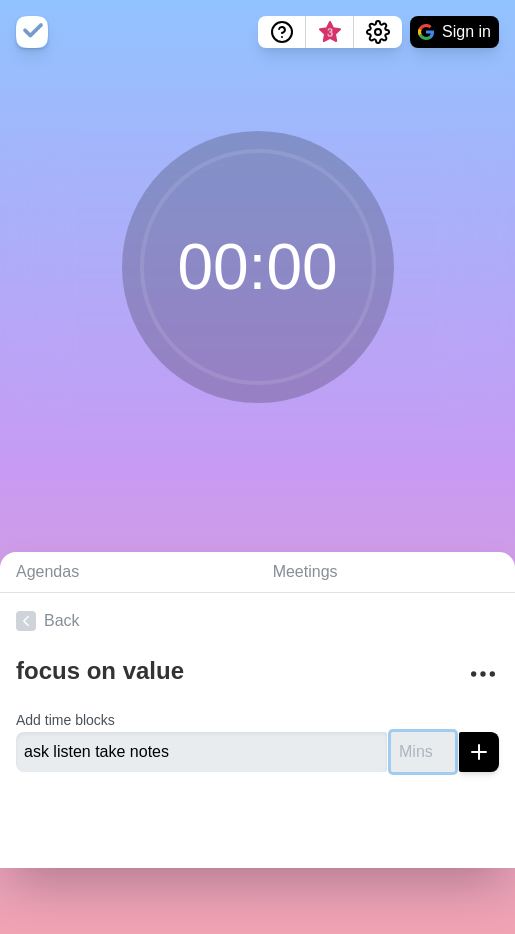 click at bounding box center (423, 752) 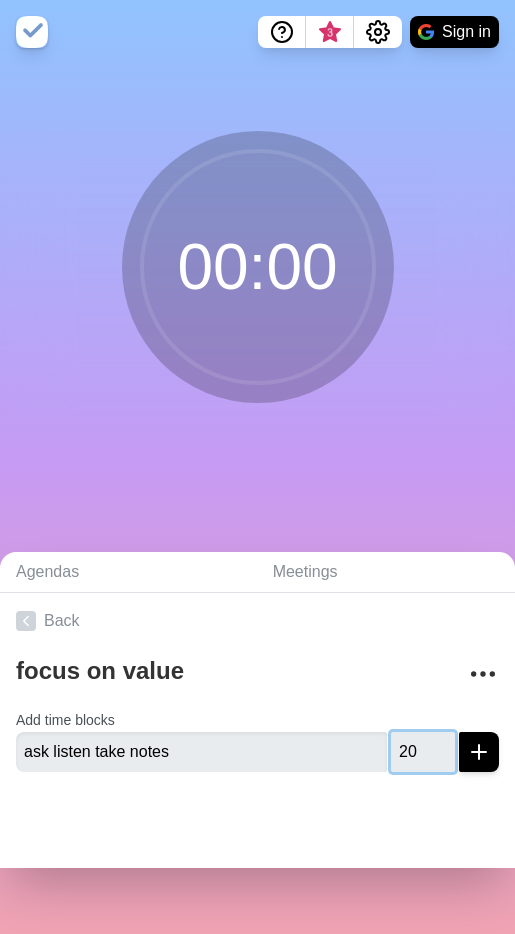 type on "20" 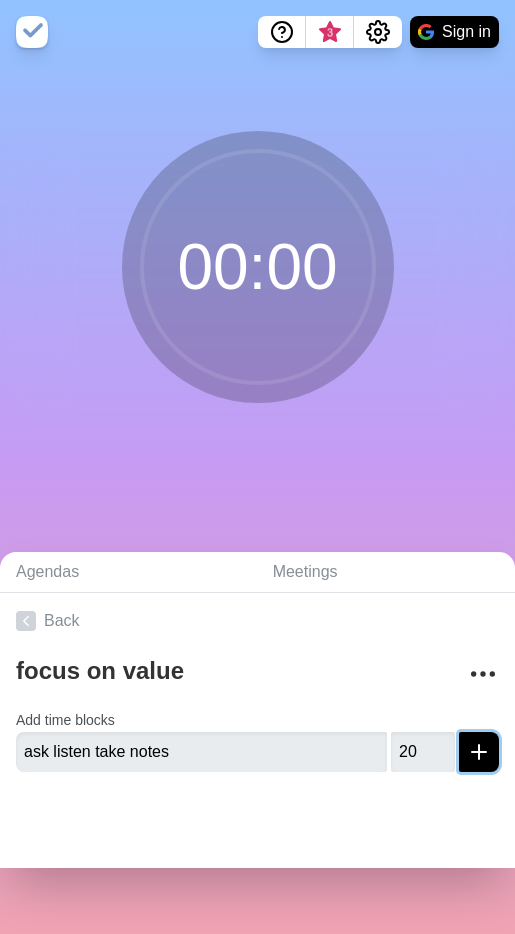 click 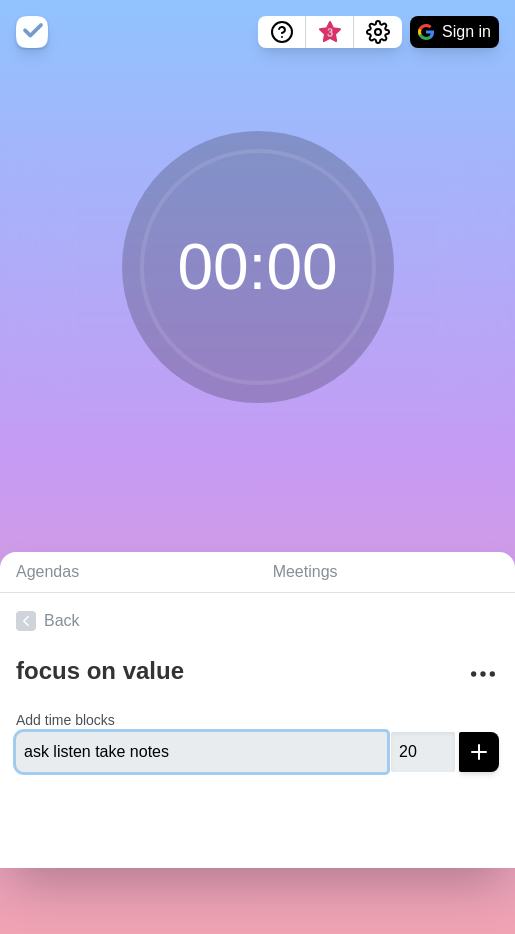 type 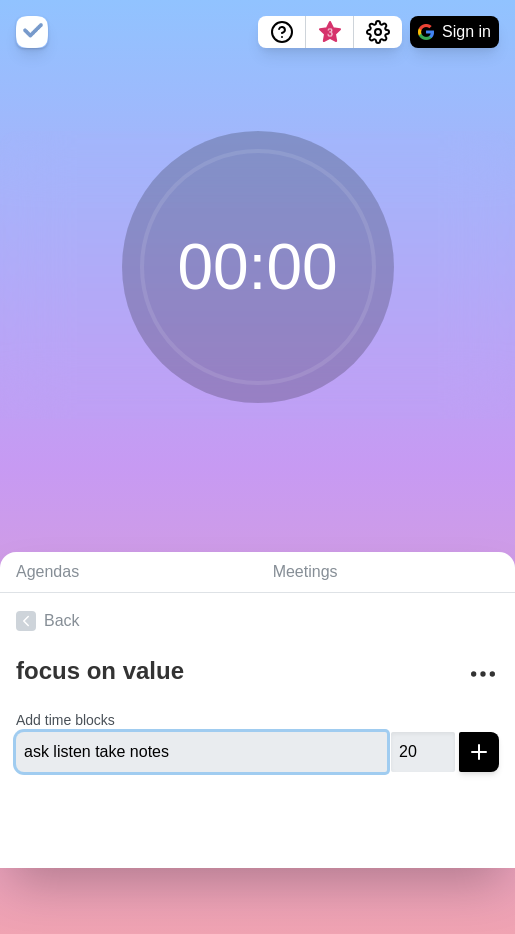 type 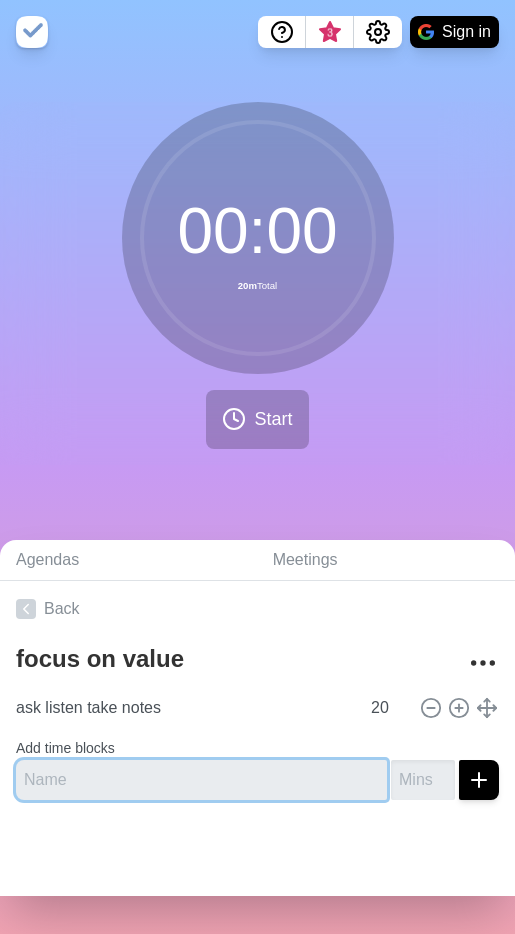 click at bounding box center [201, 780] 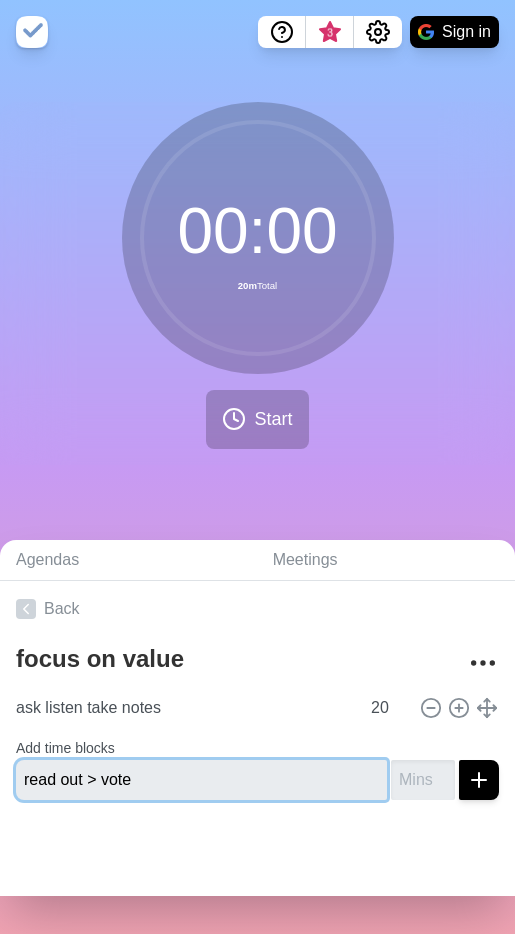 type on "read out > vote" 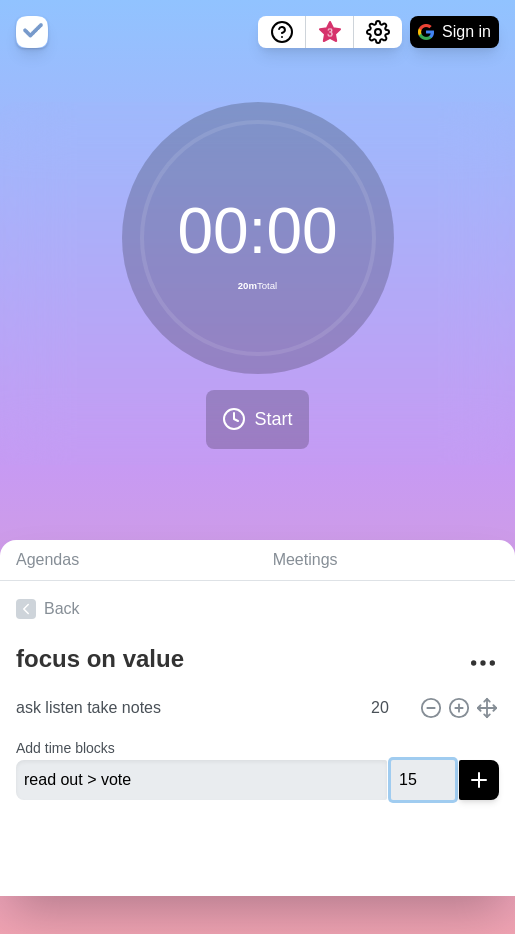 type on "15" 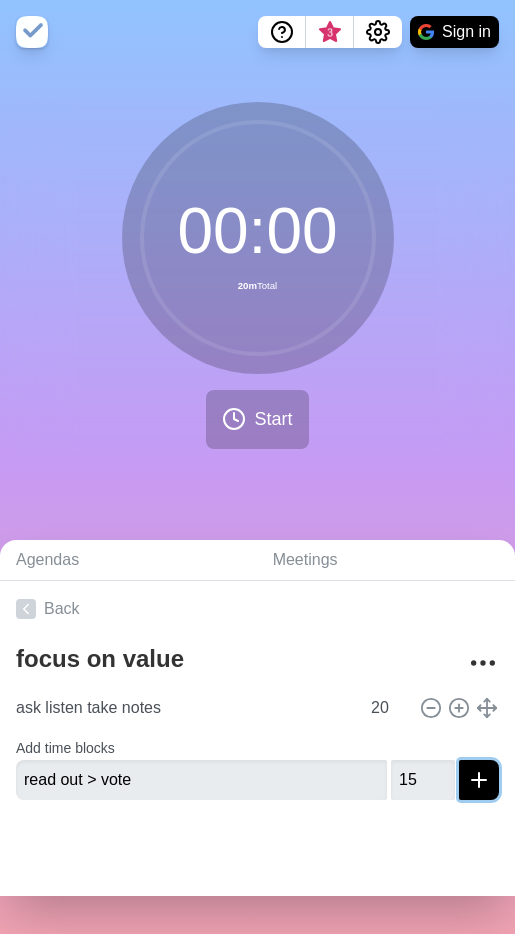 click 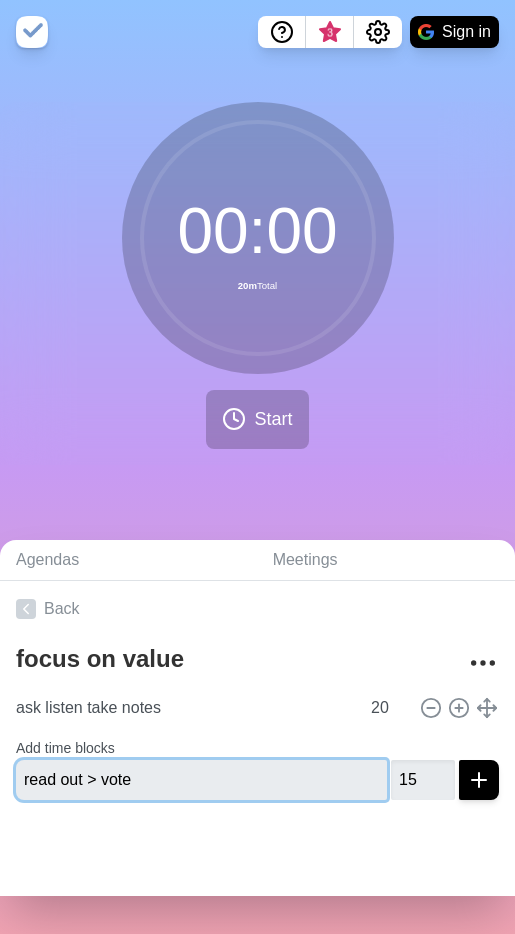 type 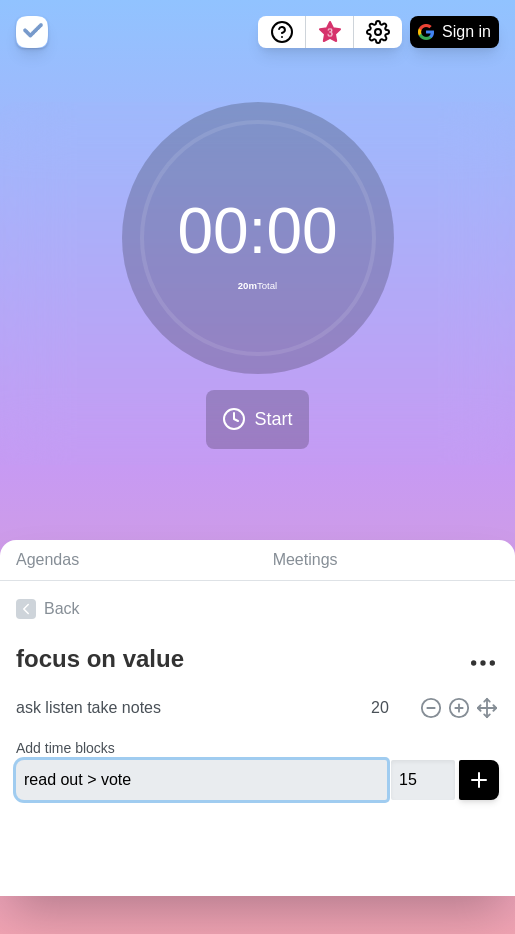 type 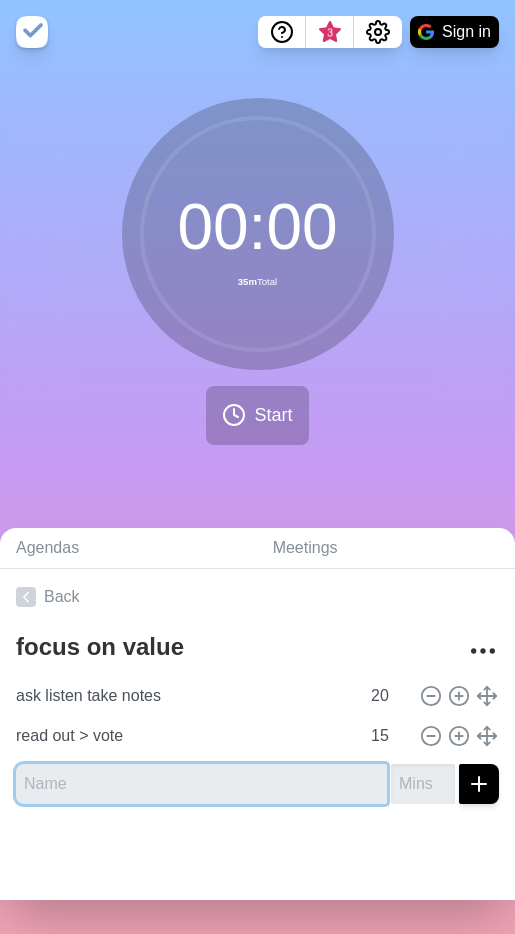 click at bounding box center [201, 784] 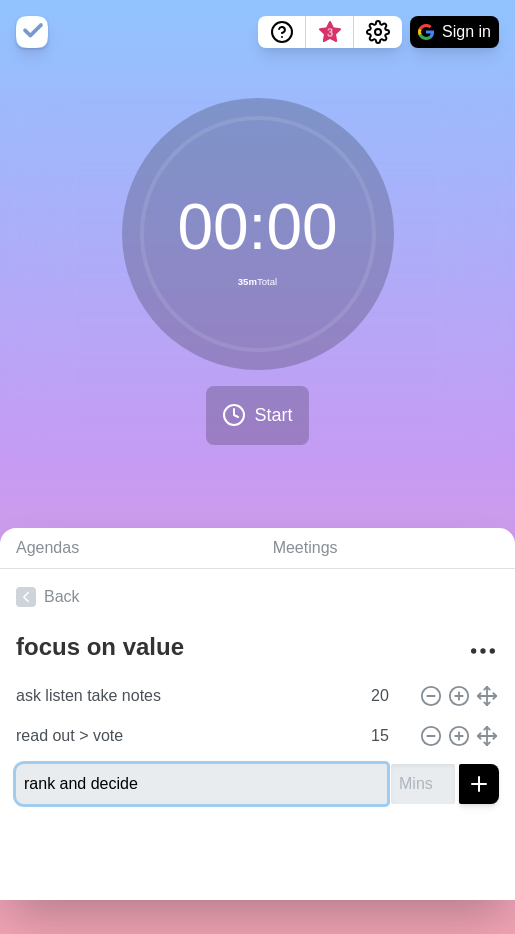 type on "rank and decide" 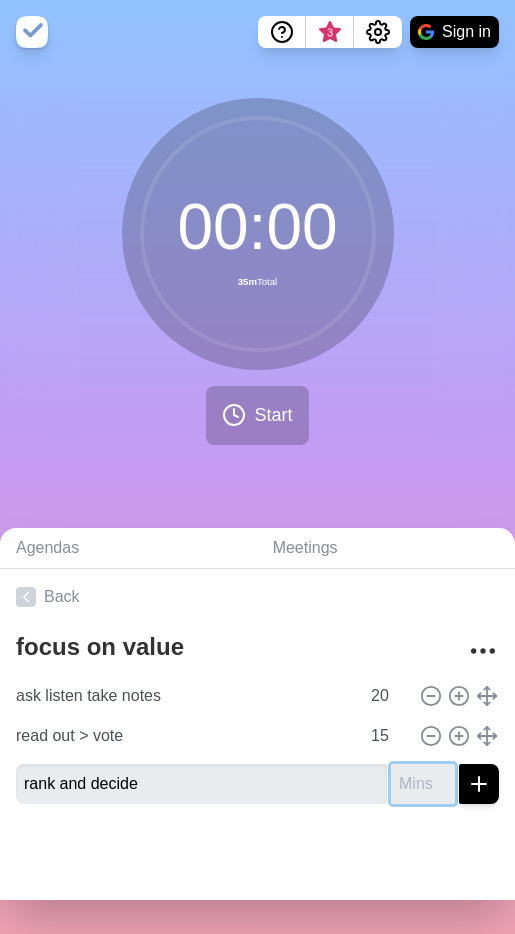 click at bounding box center (423, 784) 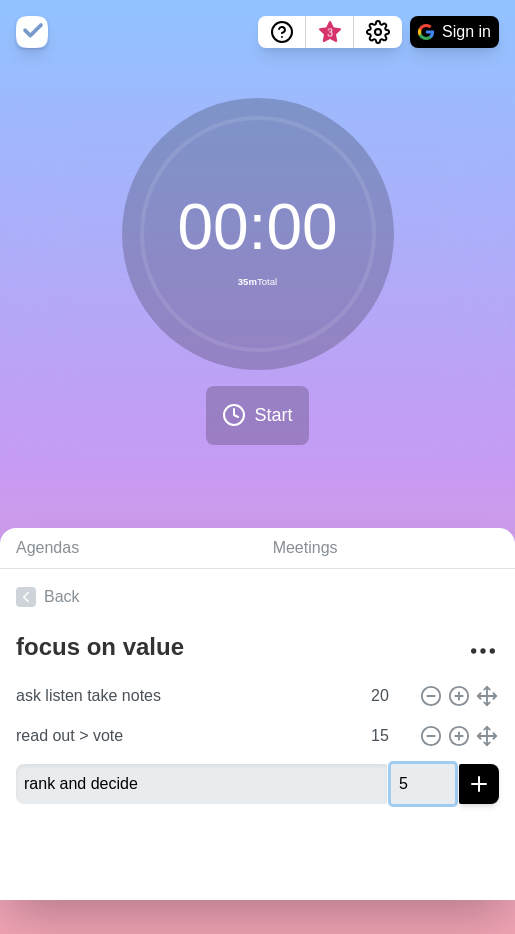type on "5" 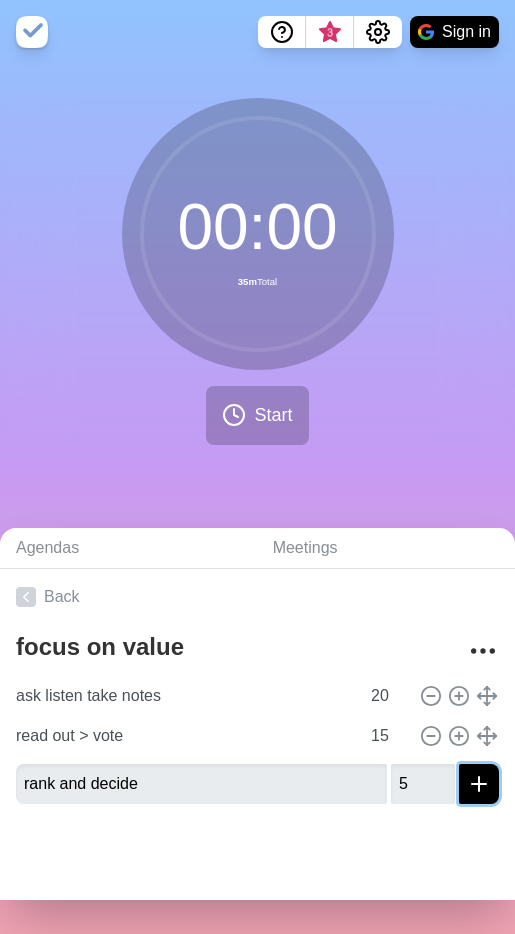 click 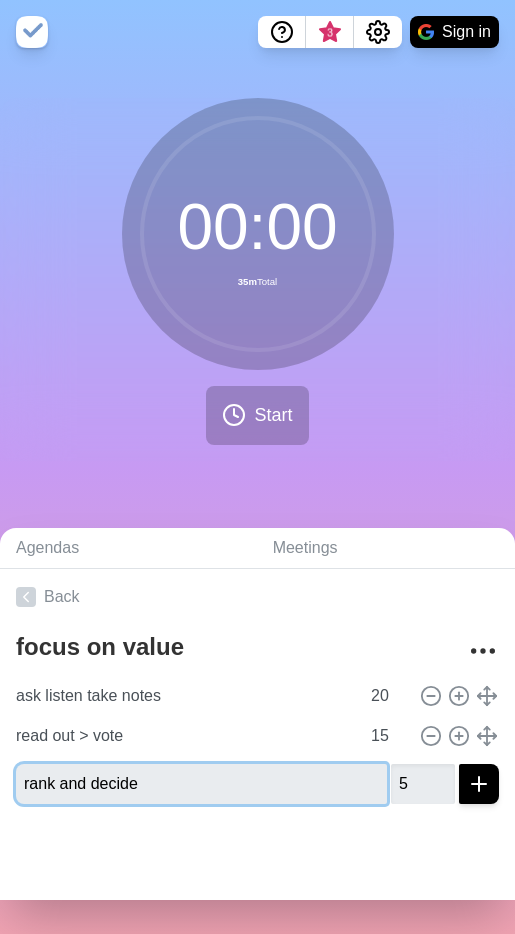 type 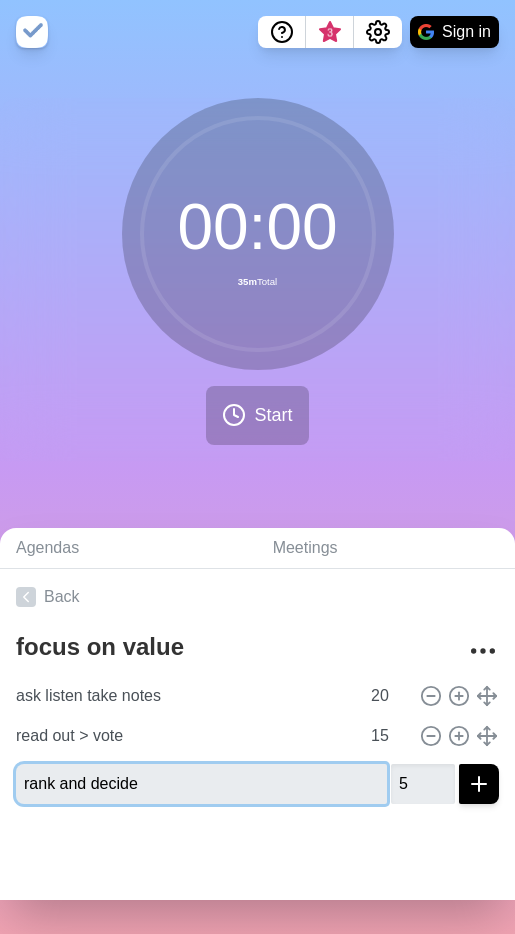 type 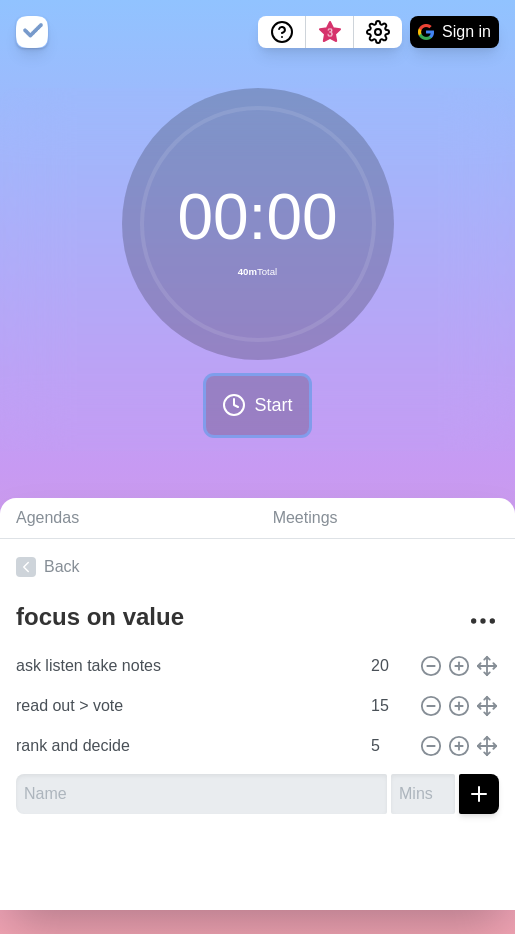 click on "Start" at bounding box center (273, 405) 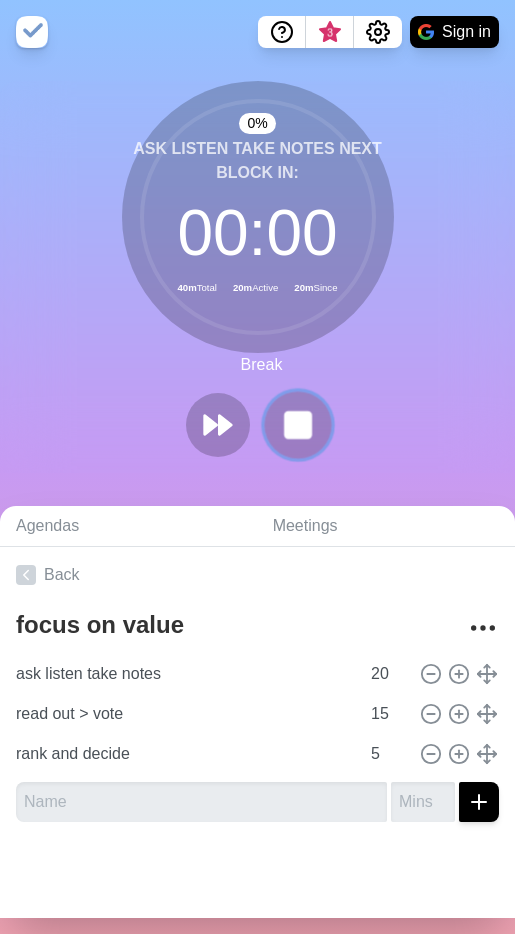 click at bounding box center [258, 425] 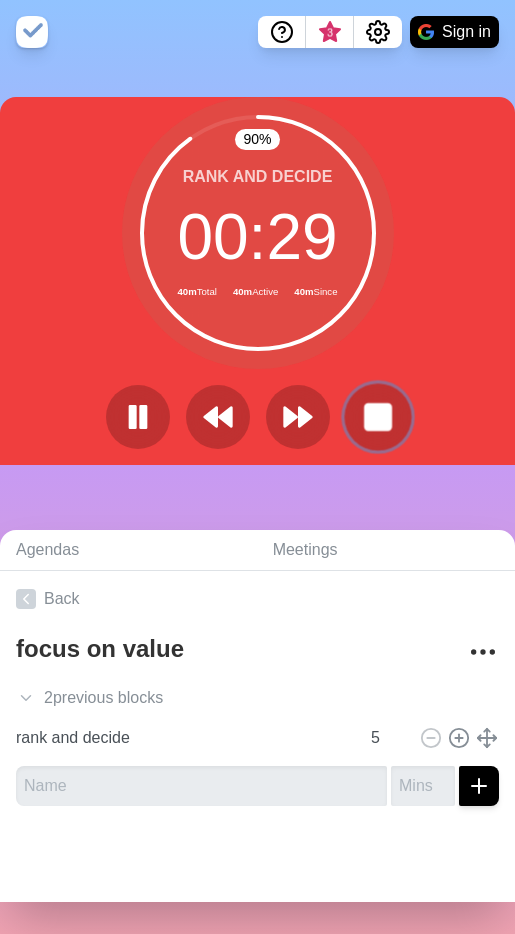 click 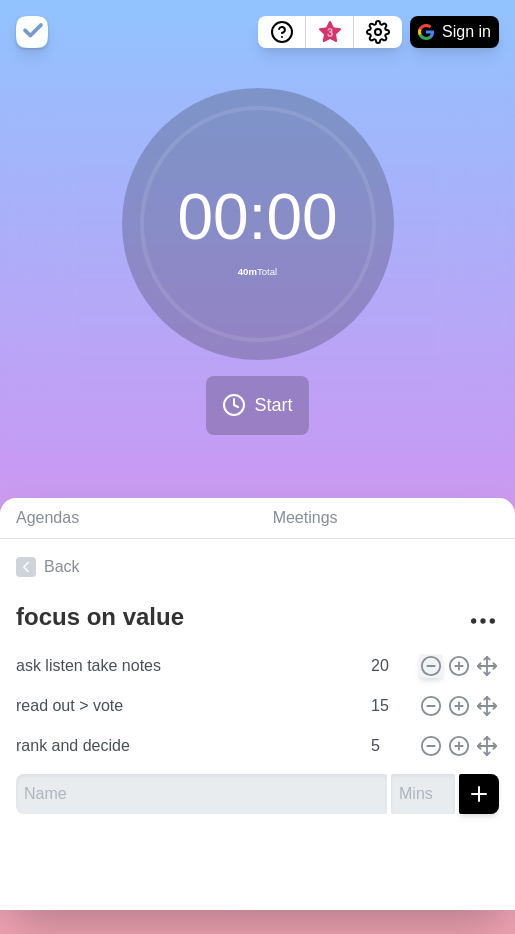 click 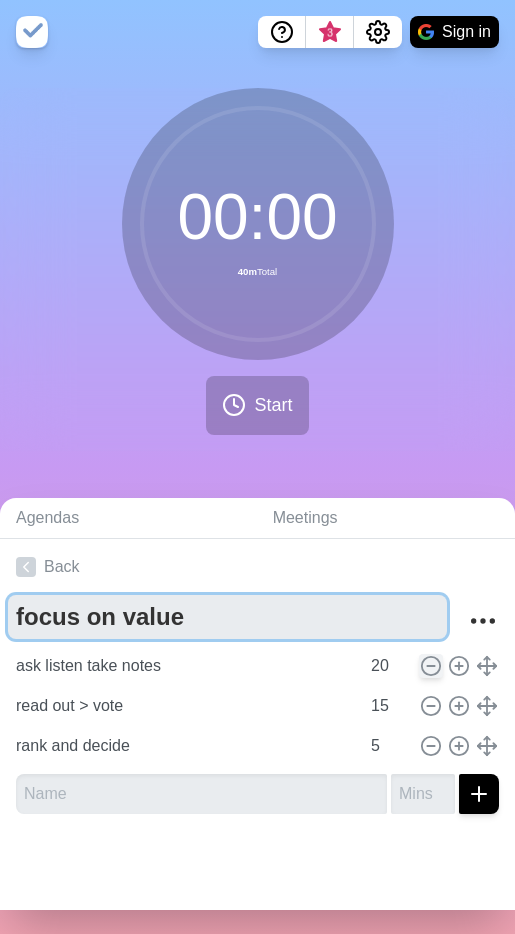 type on "read out > vote" 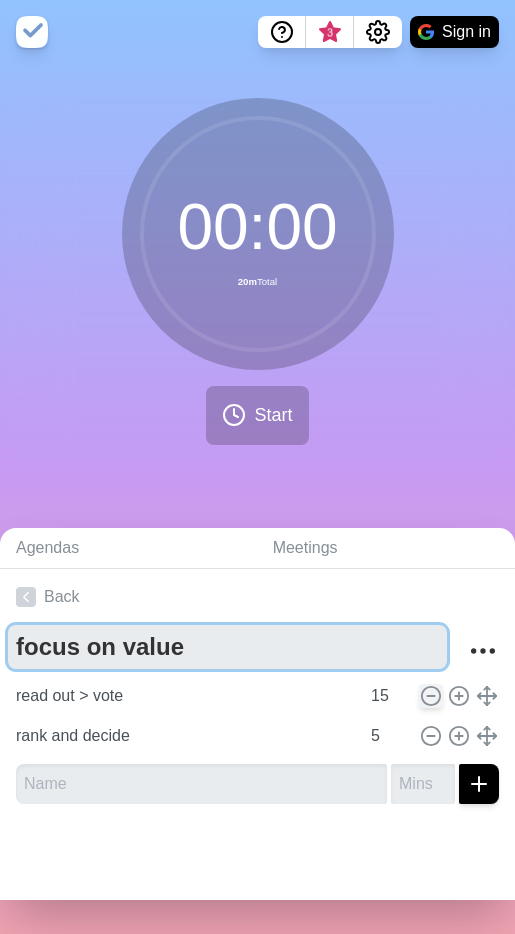 click on "focus on value" at bounding box center (227, 647) 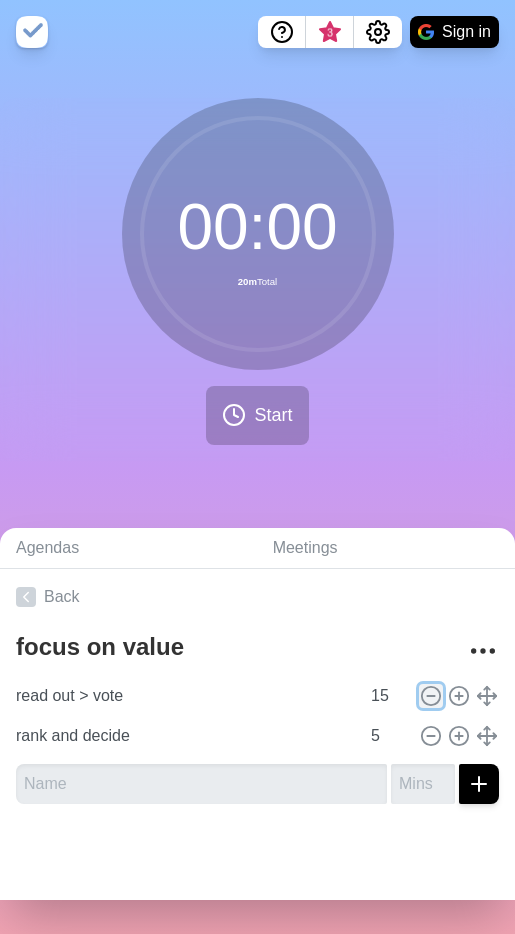 click 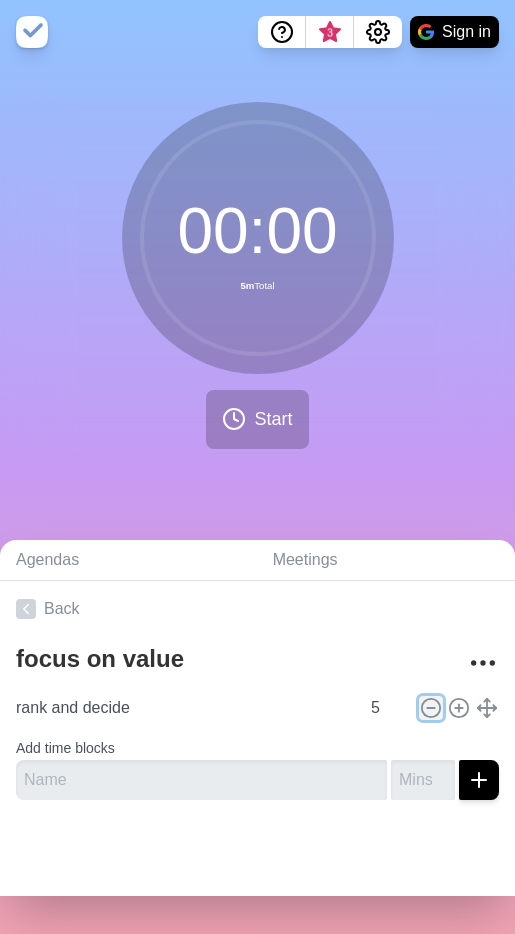 click 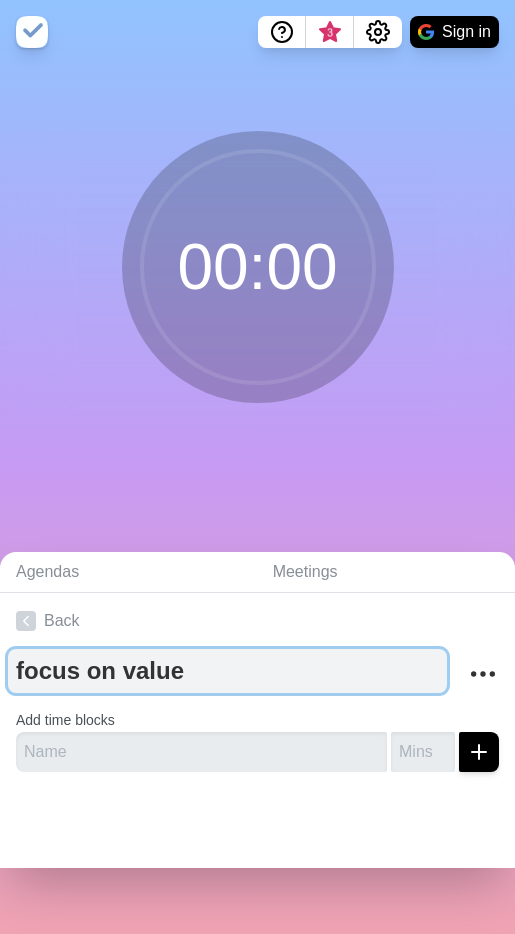click on "focus on value" at bounding box center [227, 671] 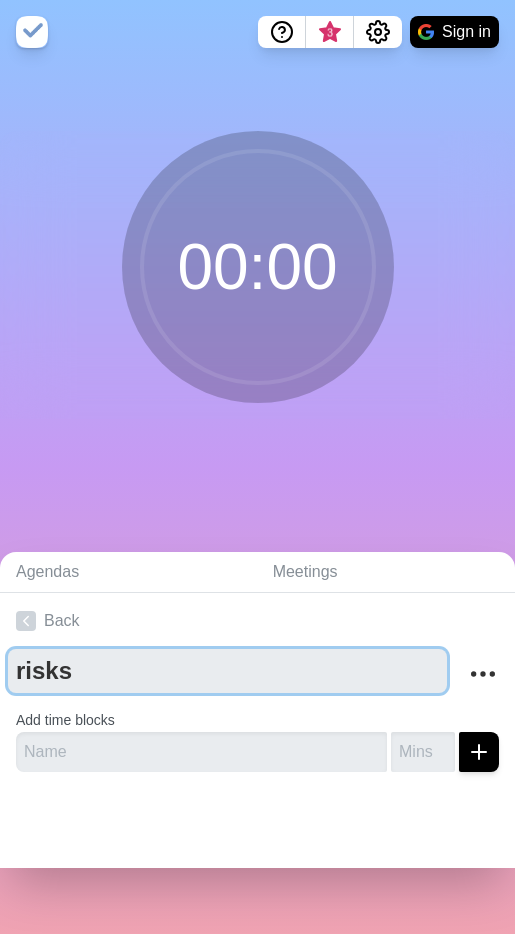type on "risks" 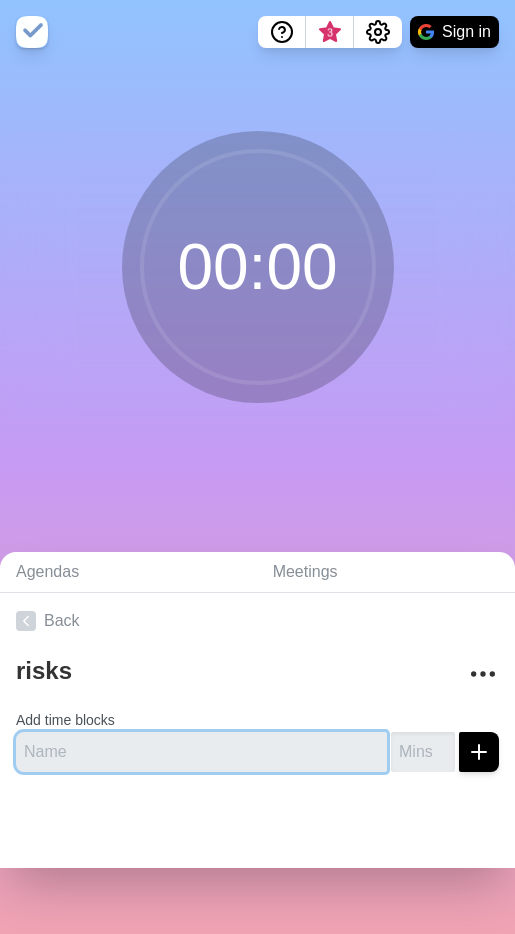 click at bounding box center (201, 752) 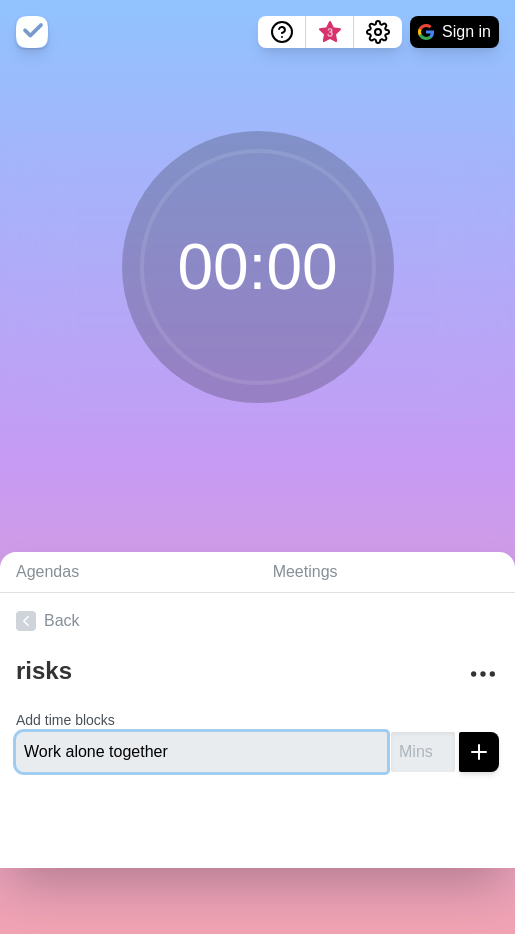 type on "Work alone together" 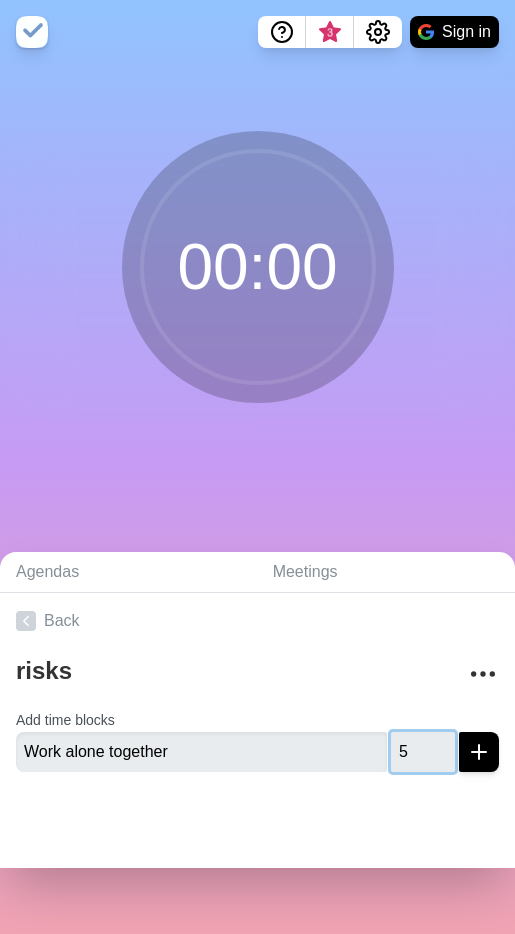 type on "5" 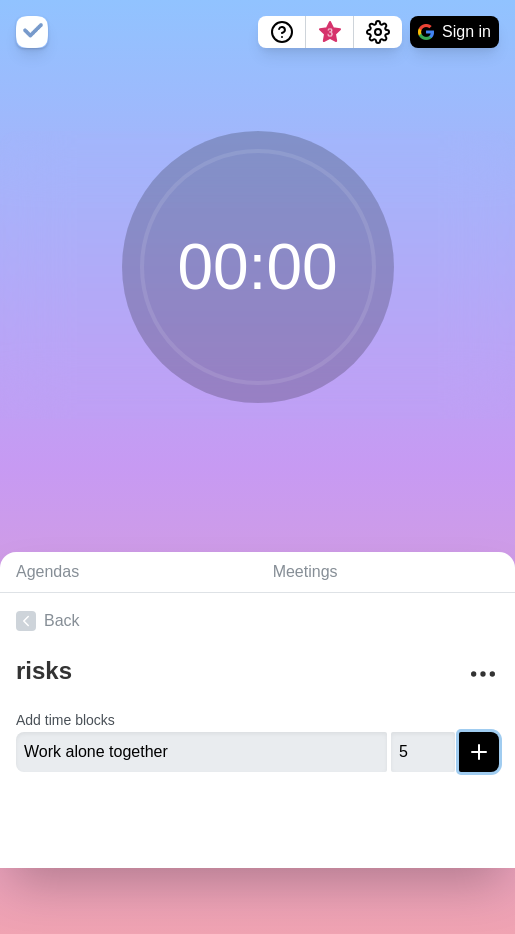 click 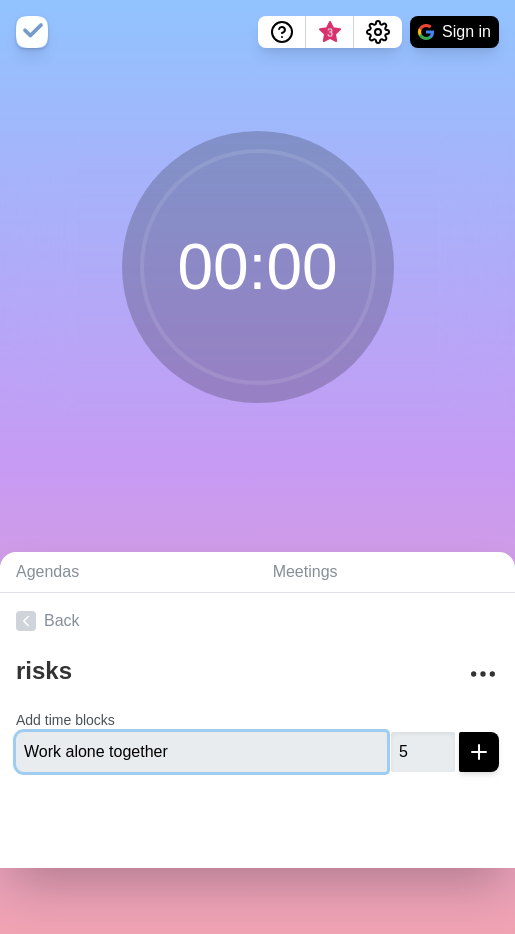type 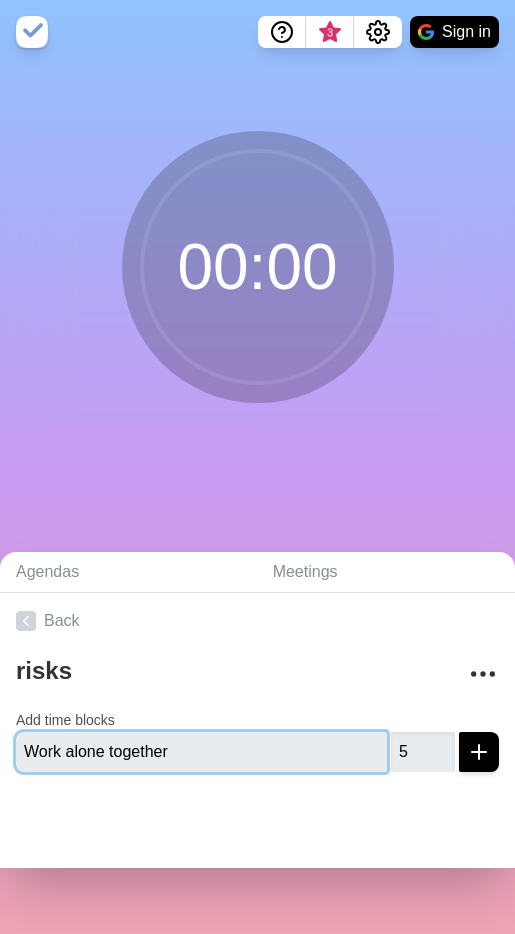 type 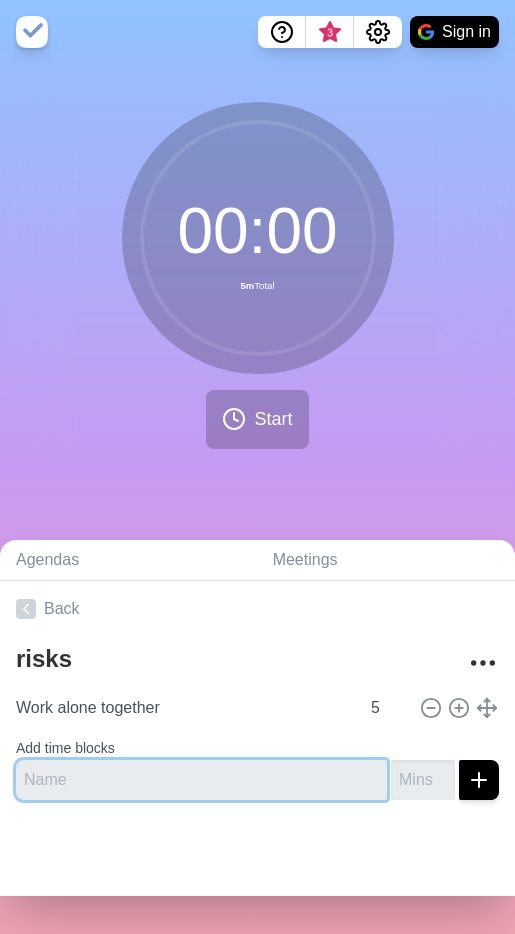 click at bounding box center (201, 780) 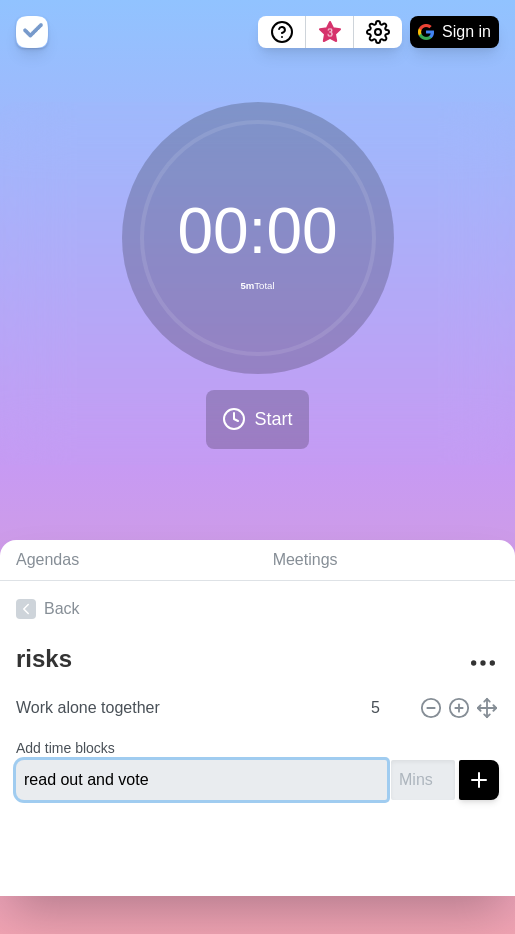 type on "read out and vote" 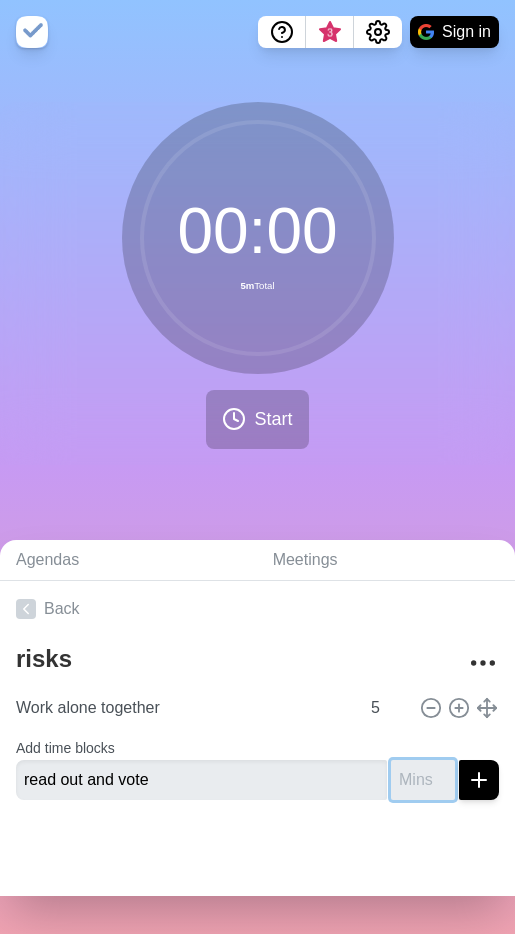 click at bounding box center [423, 780] 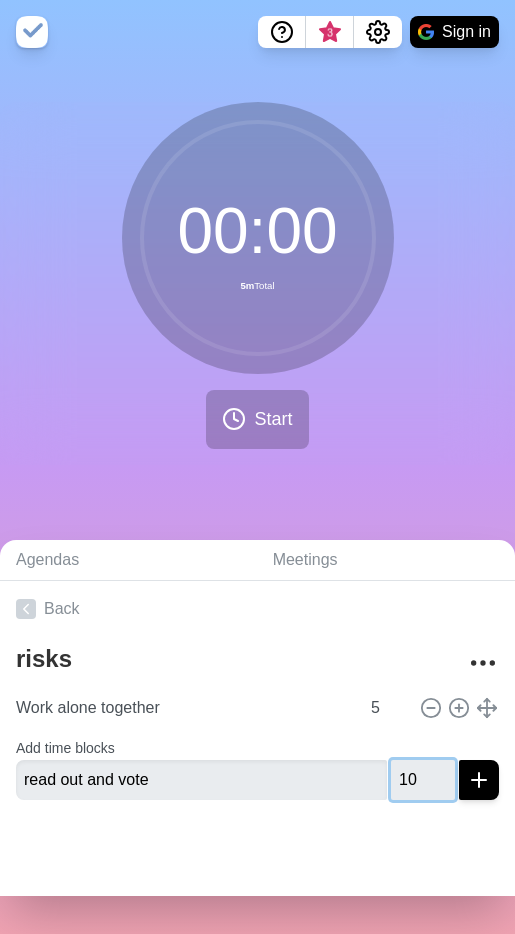 type on "10" 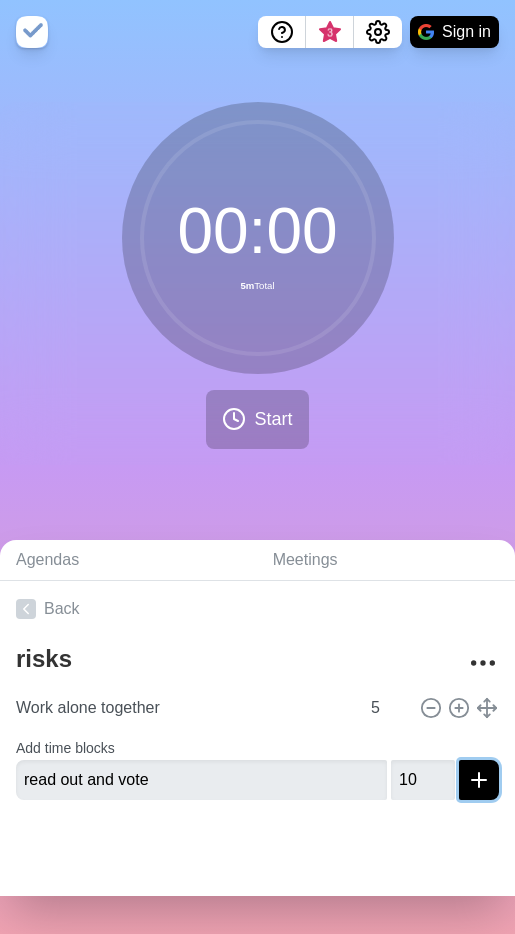 click 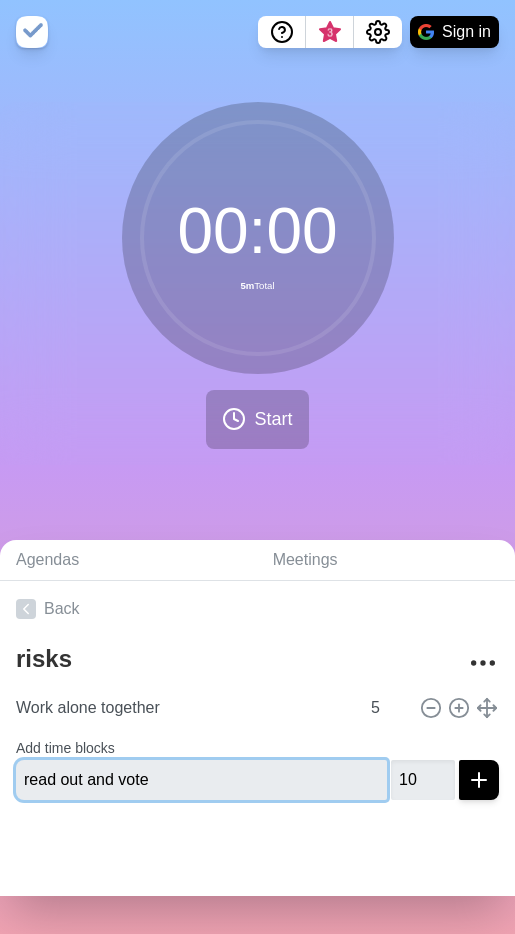 type 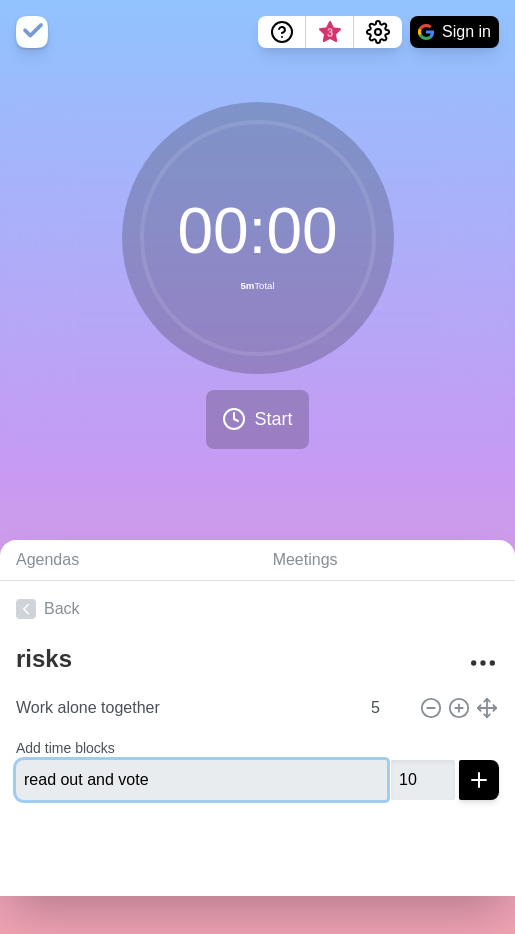 type 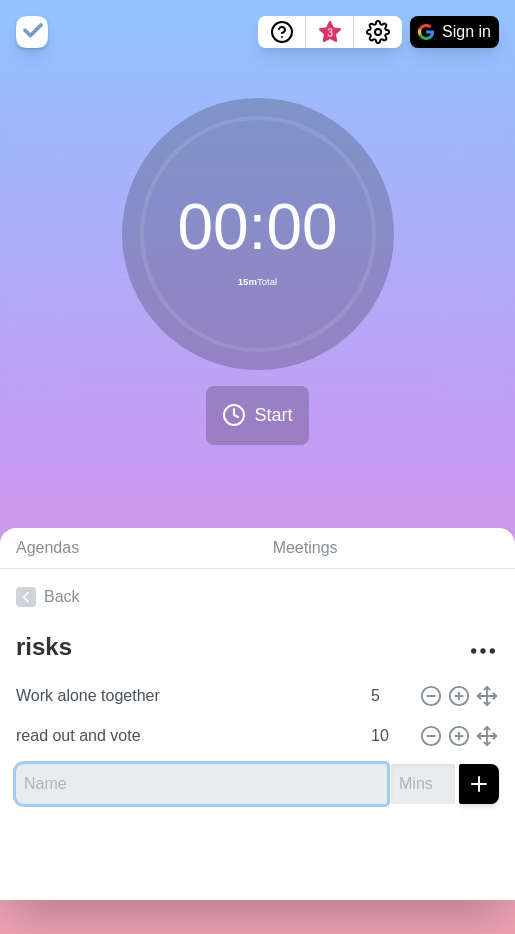 click at bounding box center [201, 784] 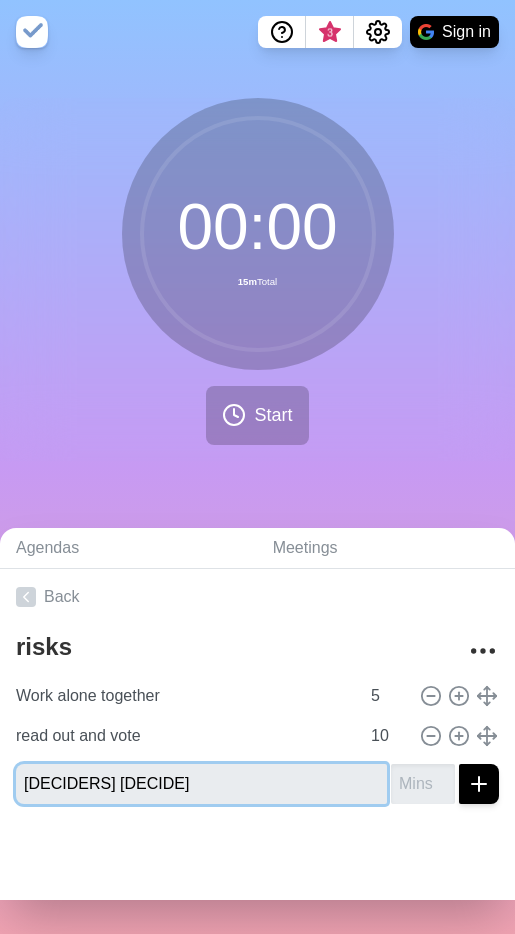 type on "[DECIDERS] [DECIDE]" 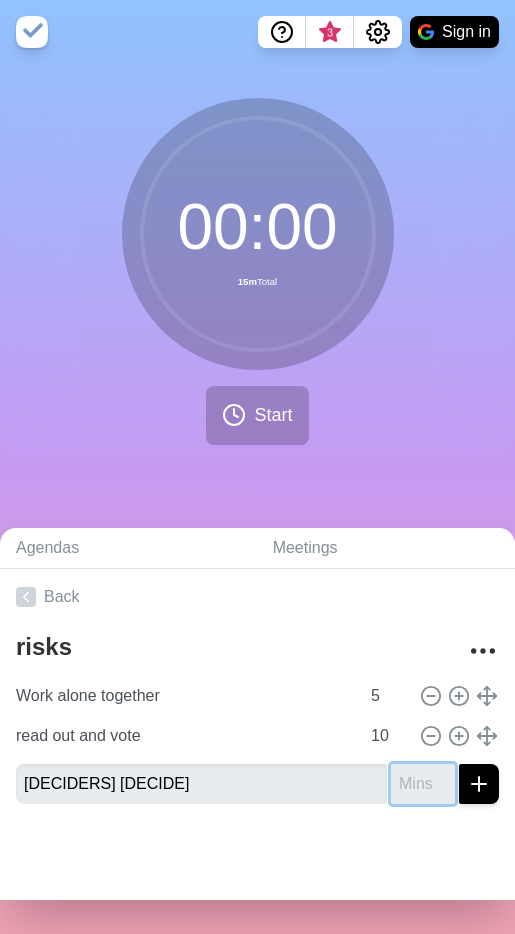 click at bounding box center [423, 784] 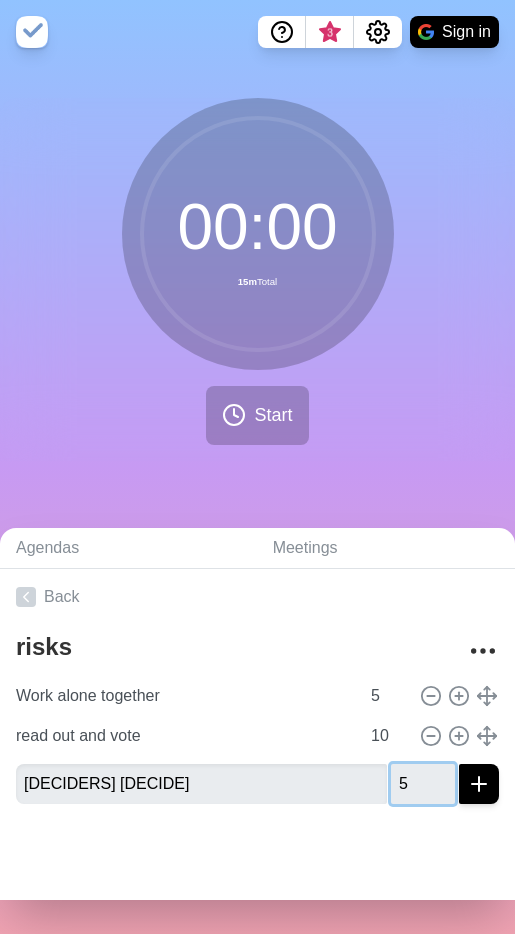 type on "5" 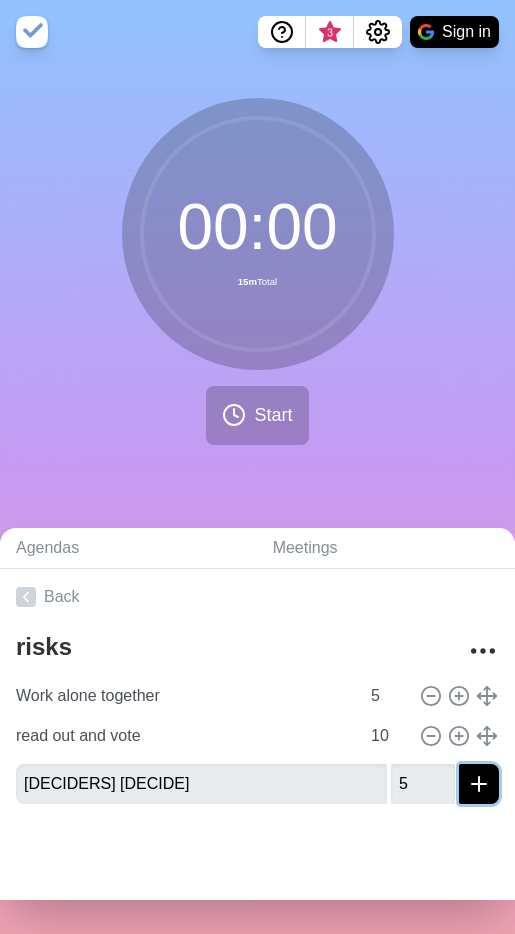 click 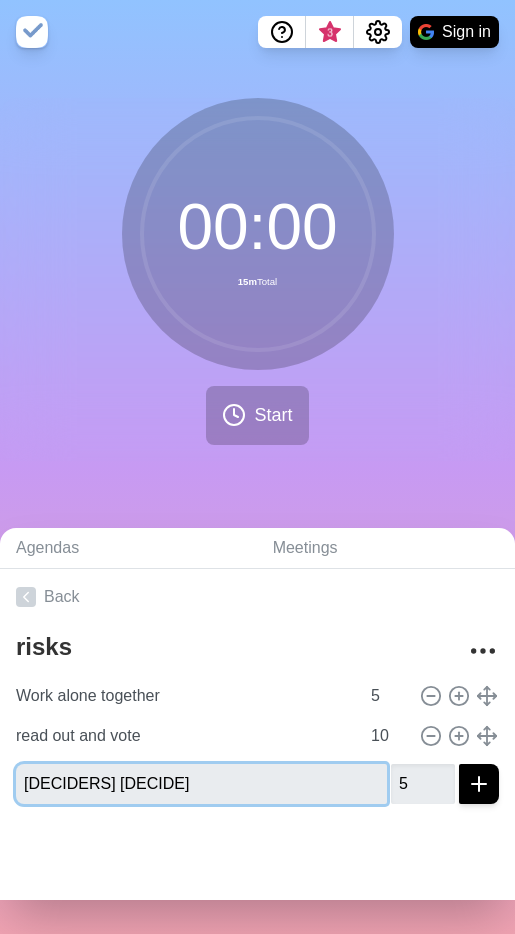 type 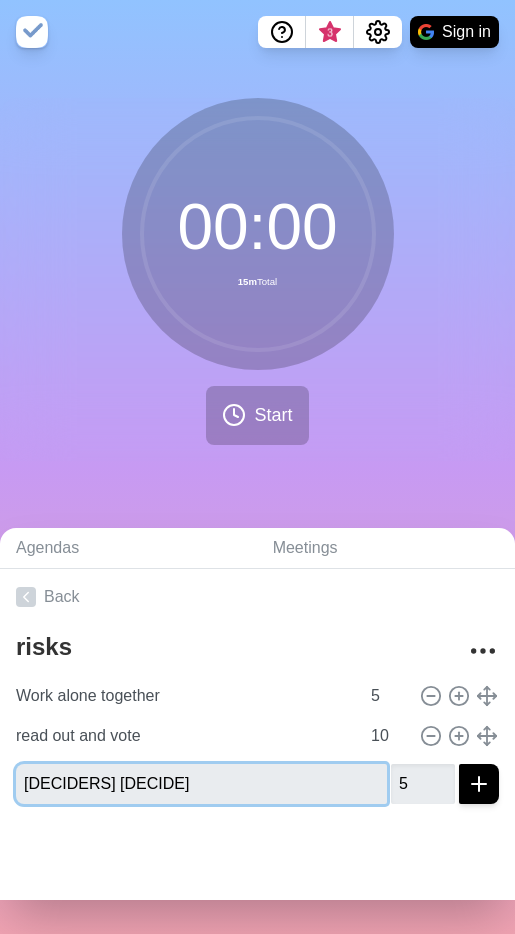 type 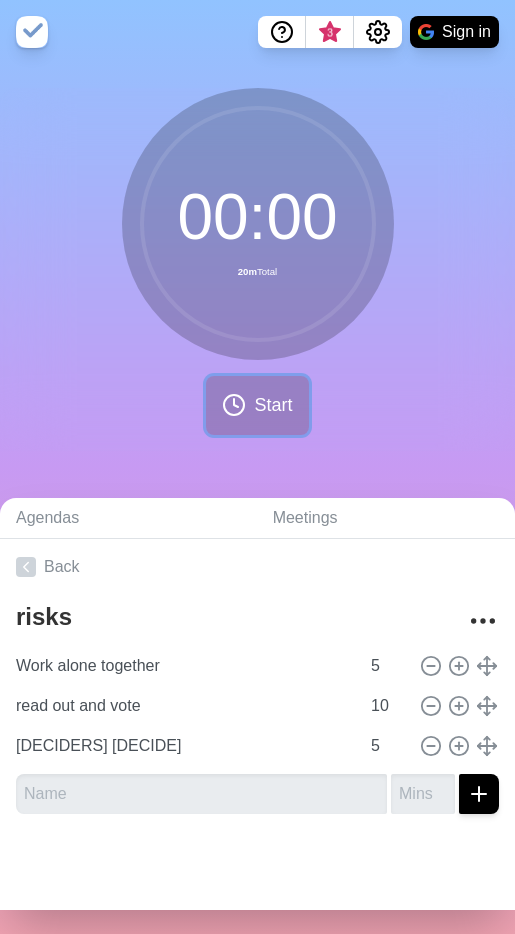 click 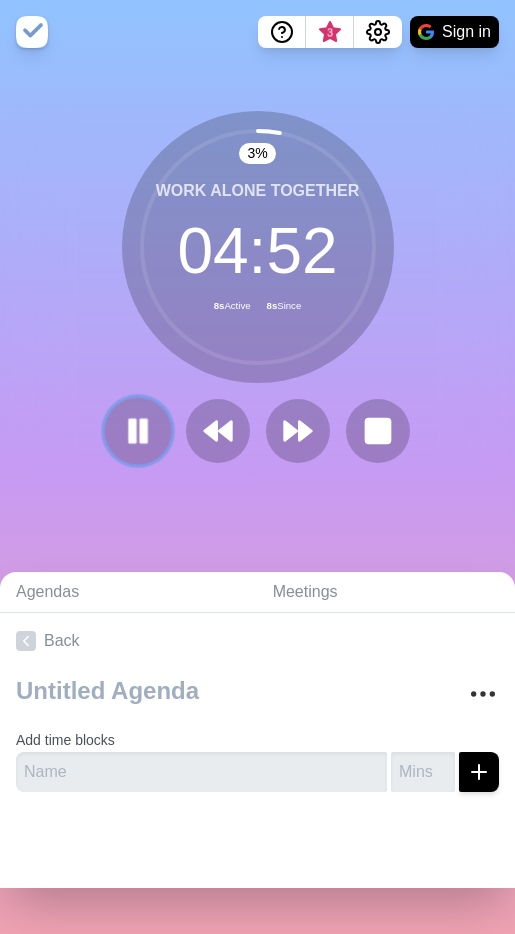 click 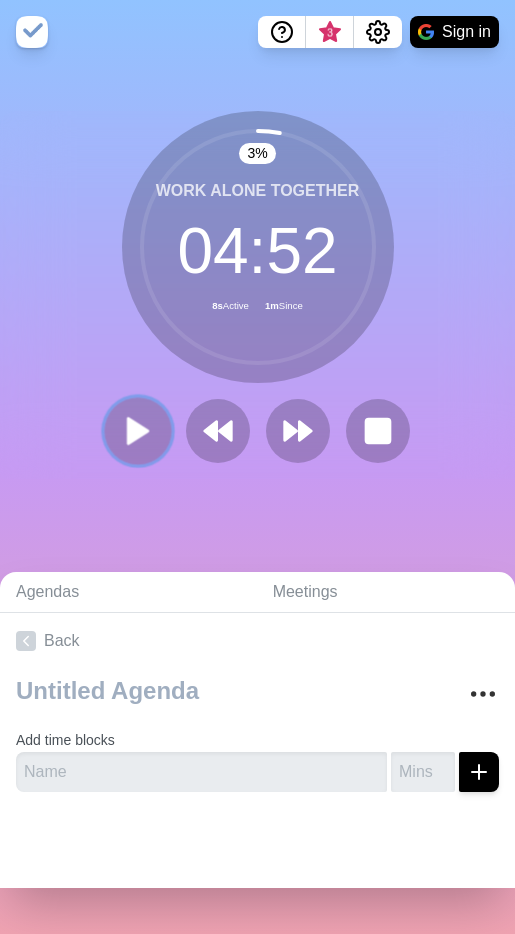 click 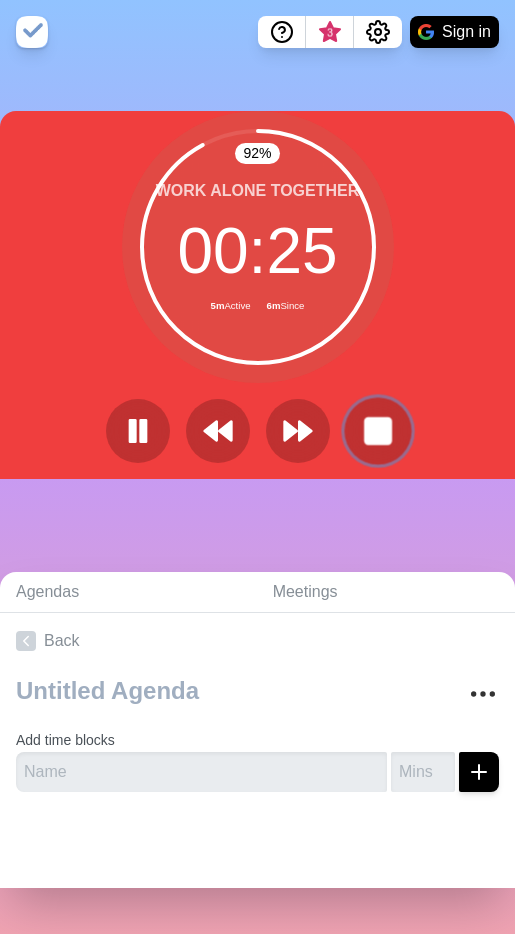 click 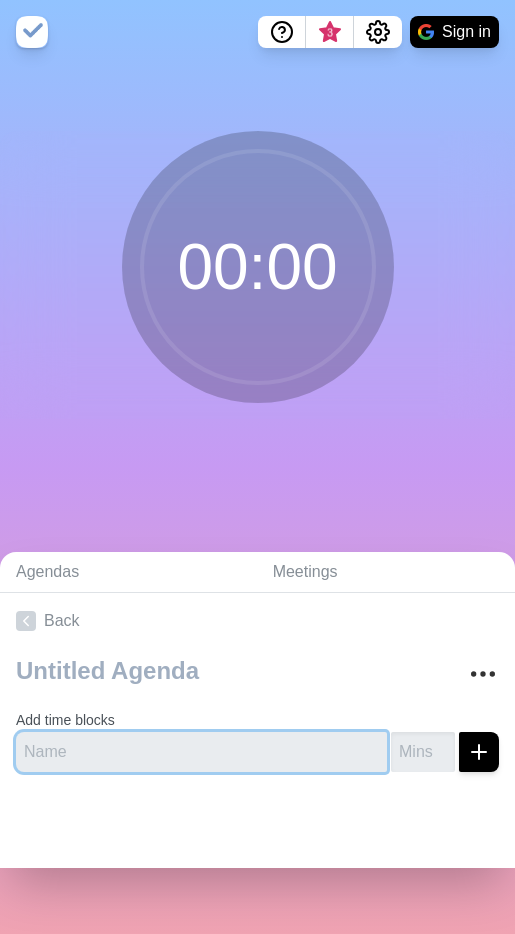 click at bounding box center [201, 752] 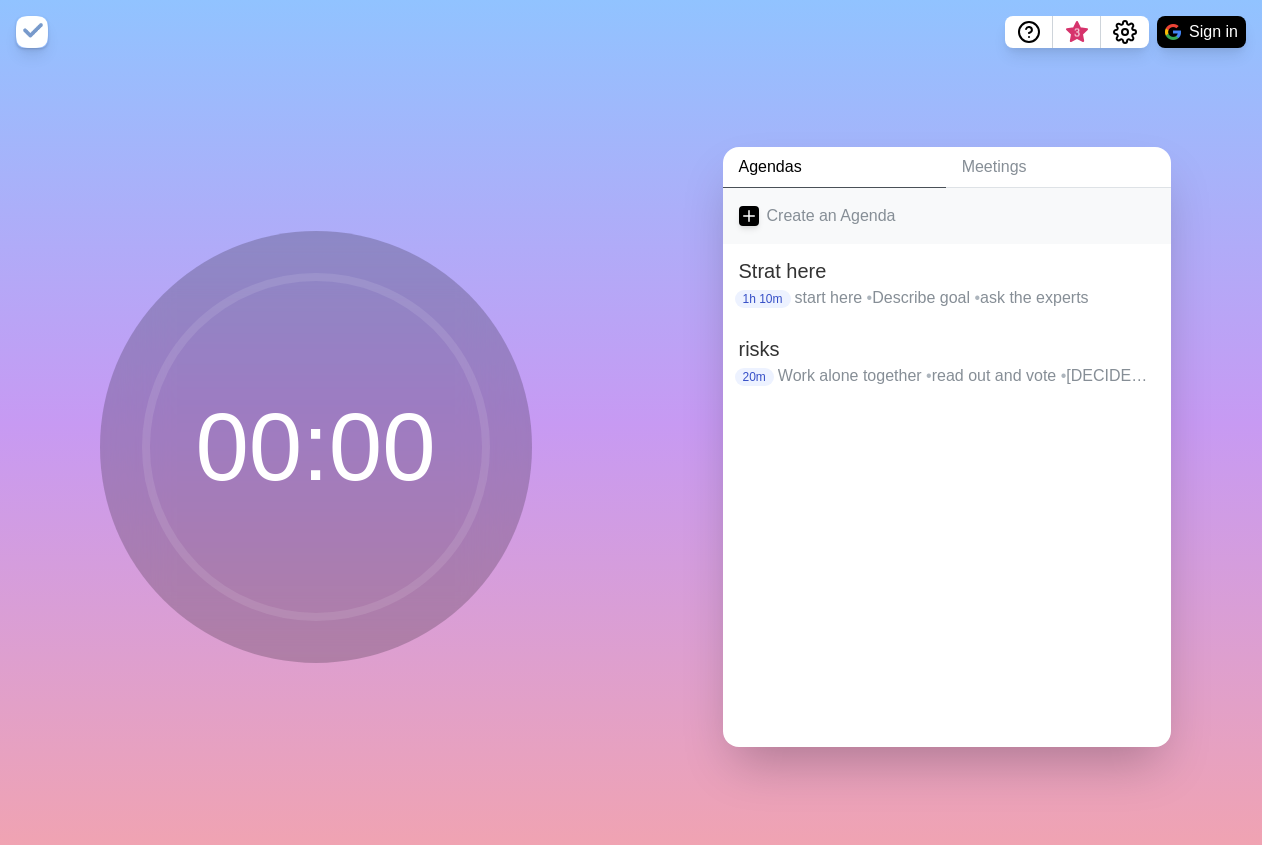 click on "Create an Agenda" at bounding box center (947, 216) 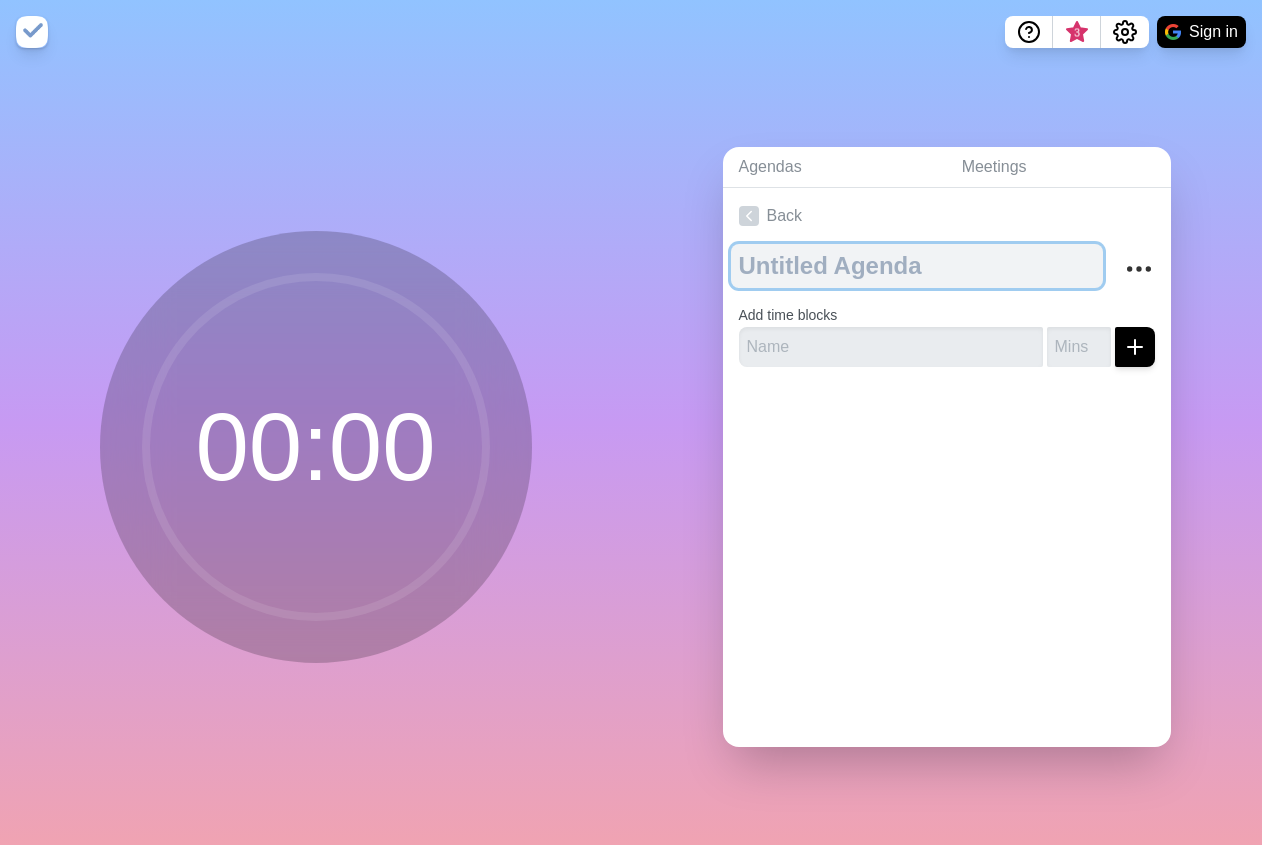 click at bounding box center (917, 266) 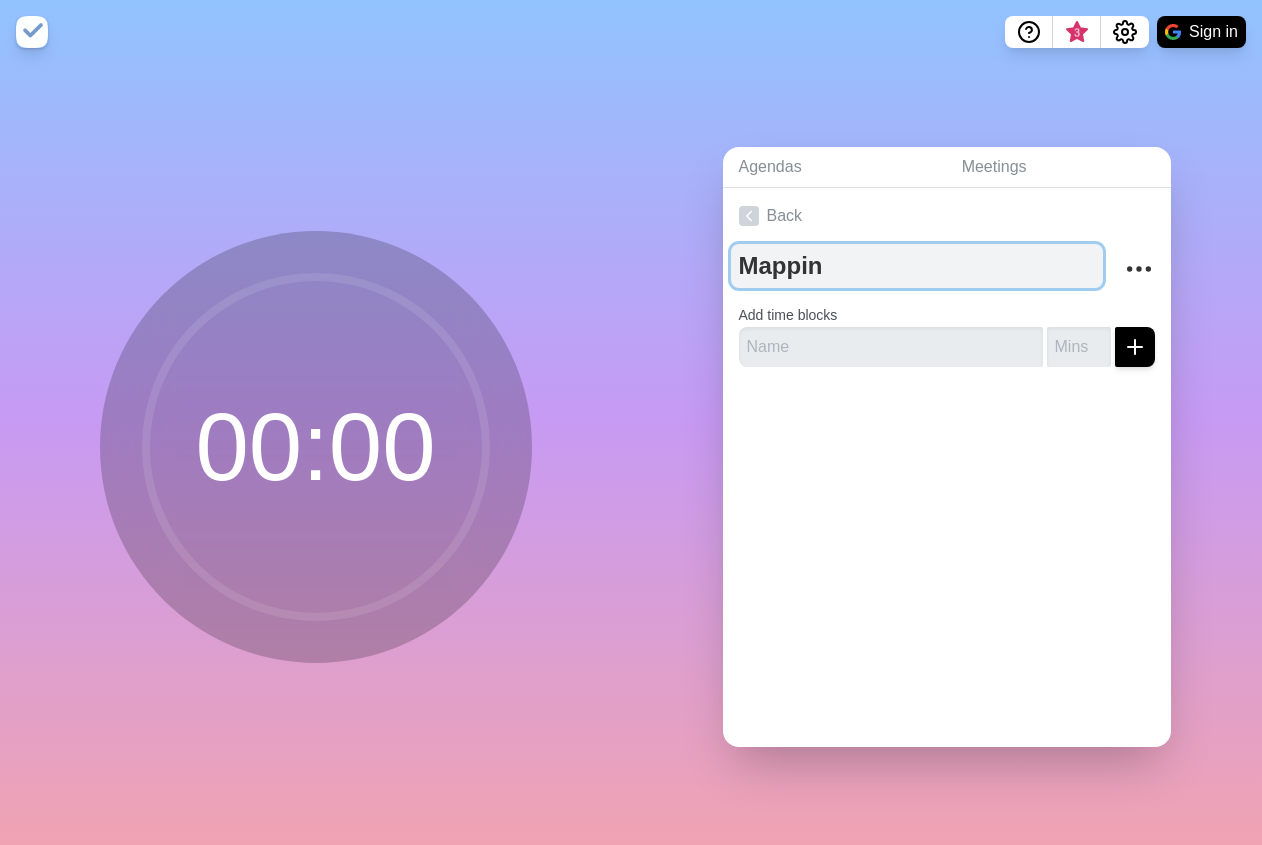type on "Mapping" 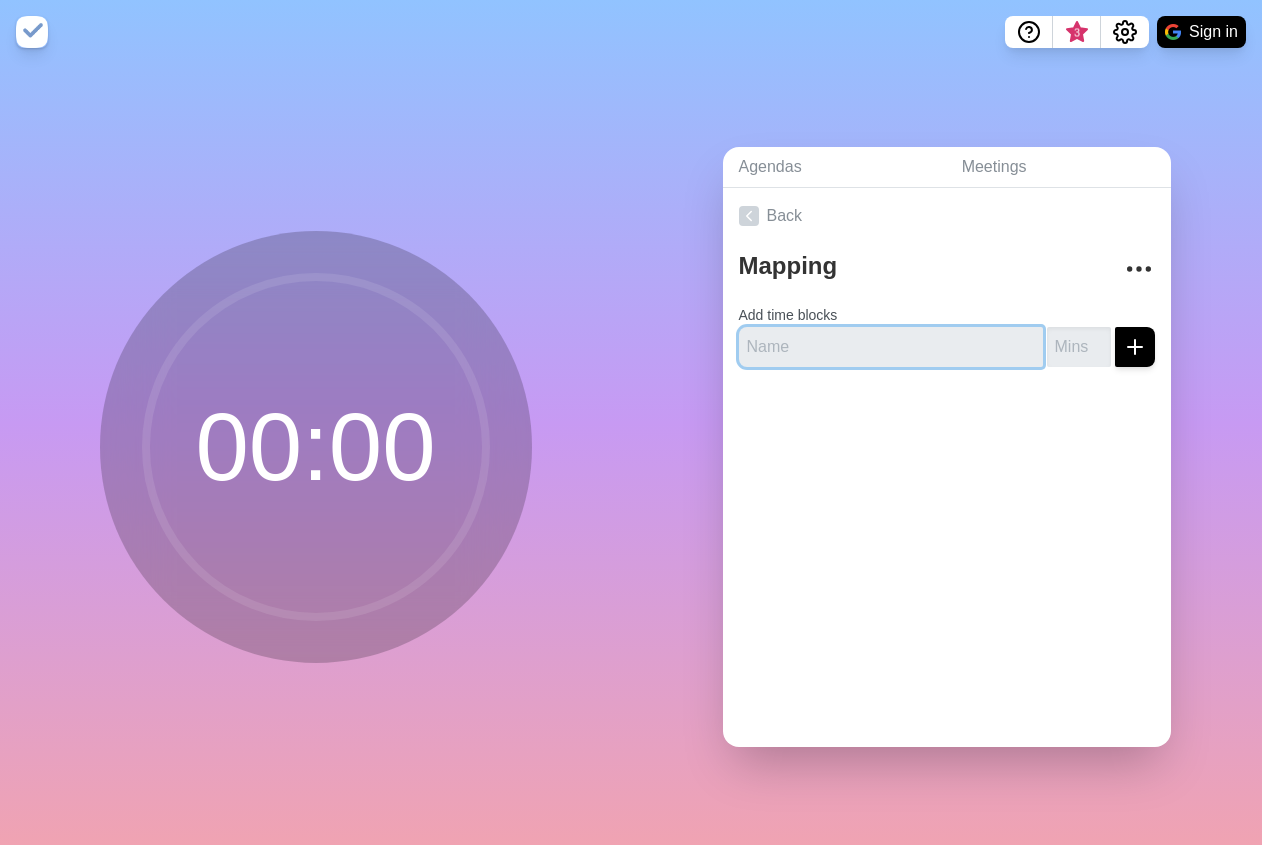 click at bounding box center (891, 347) 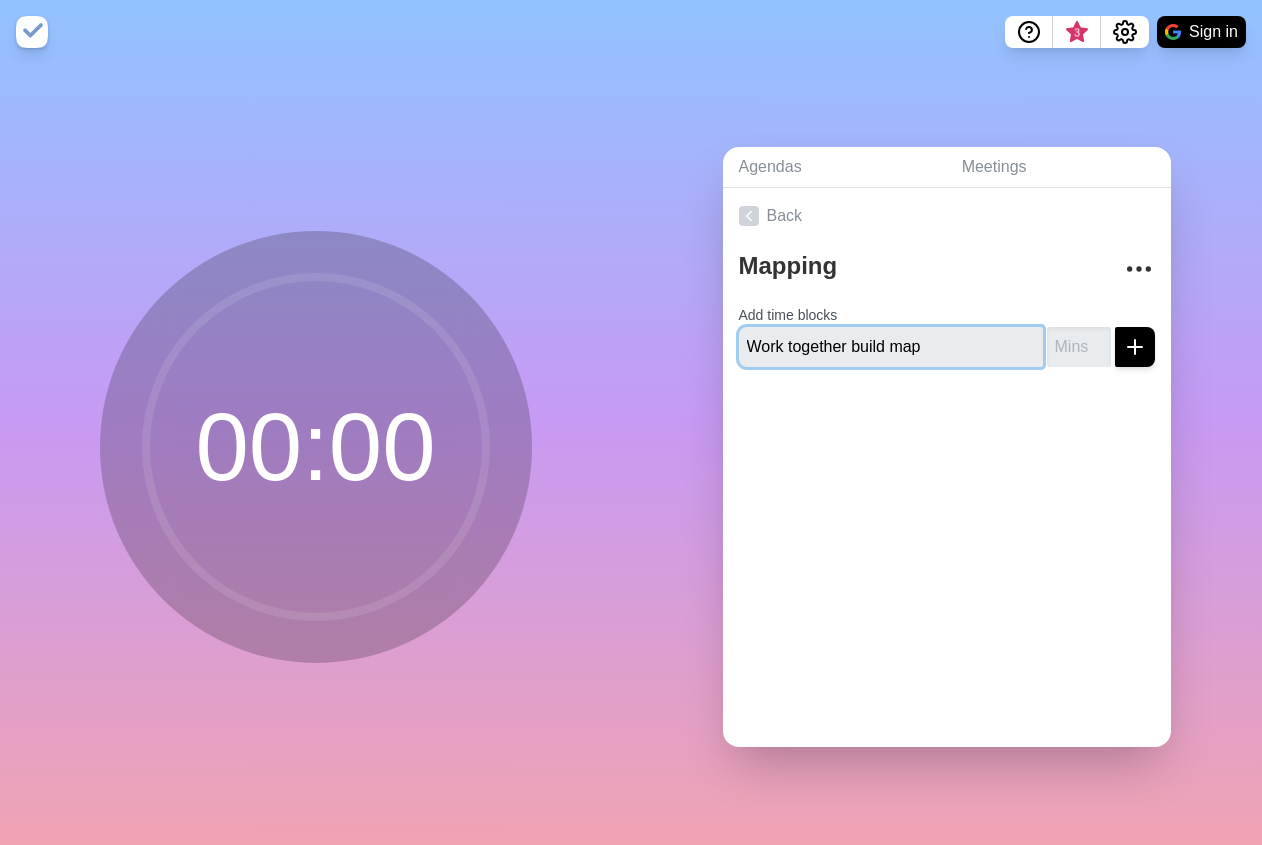 type on "Work together build map" 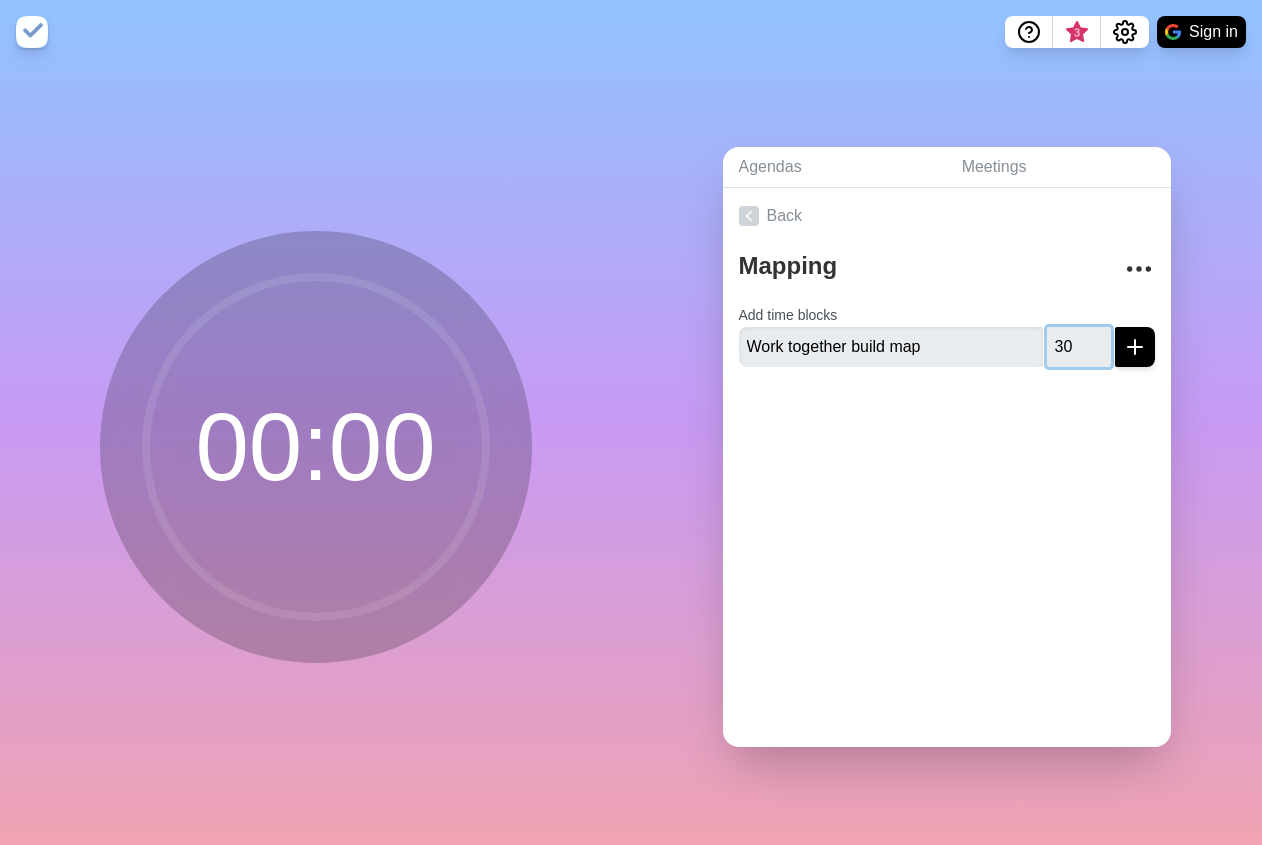type on "30" 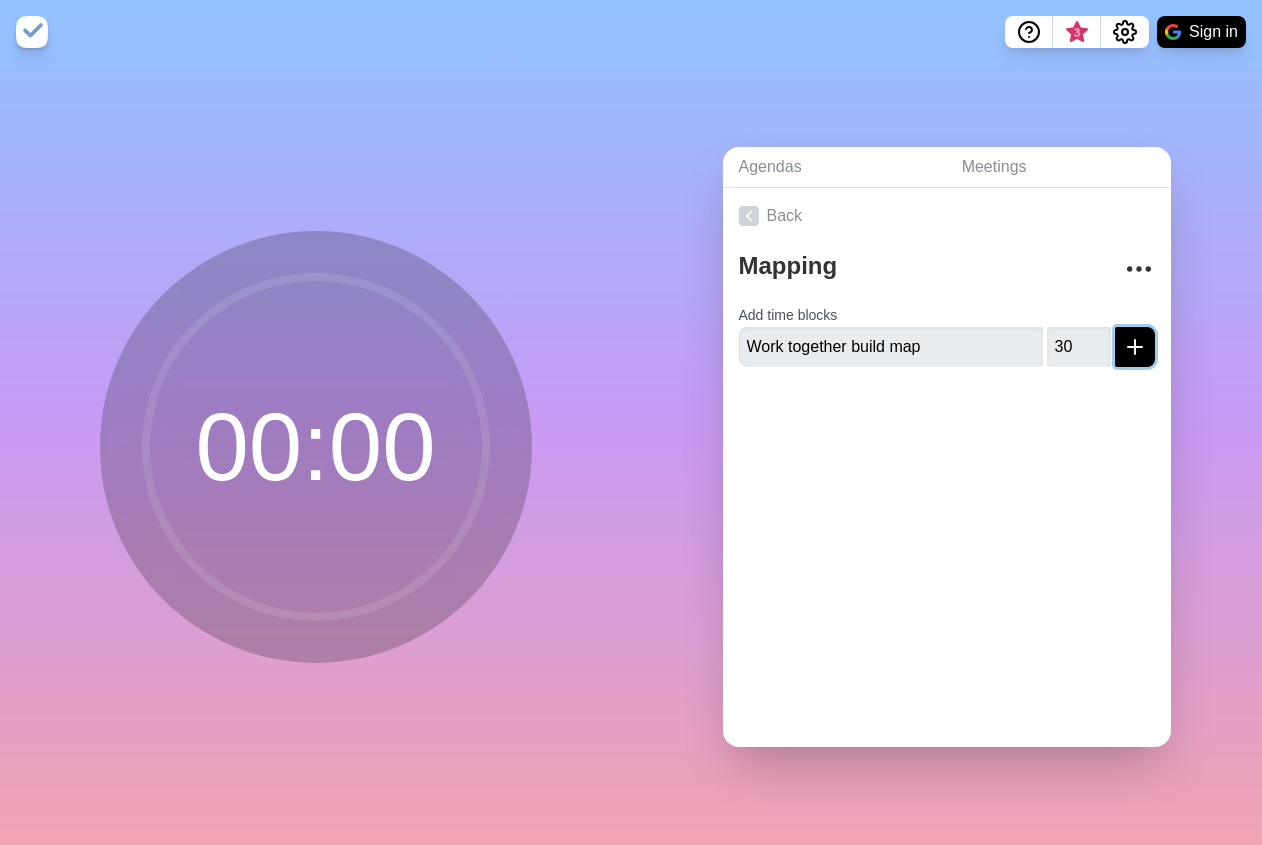 type 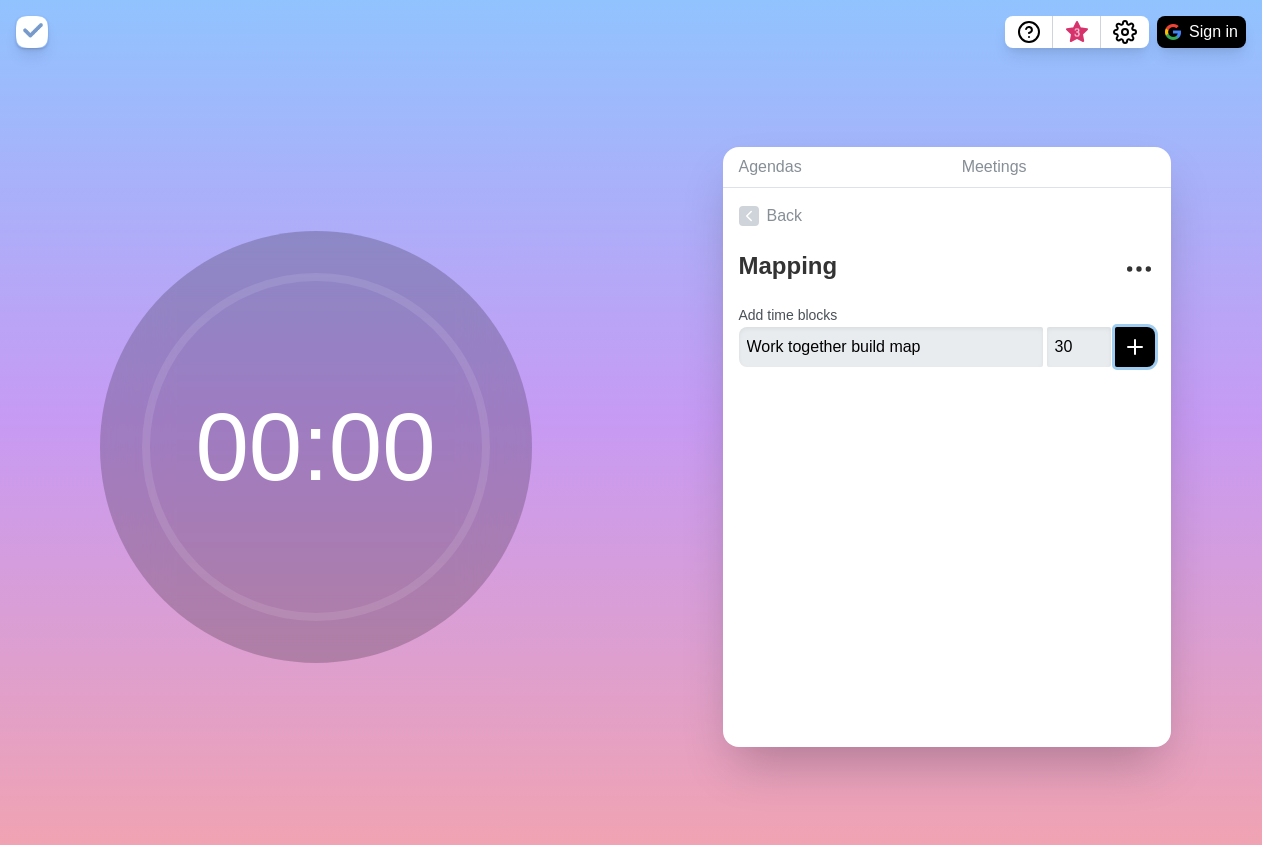click at bounding box center [1135, 347] 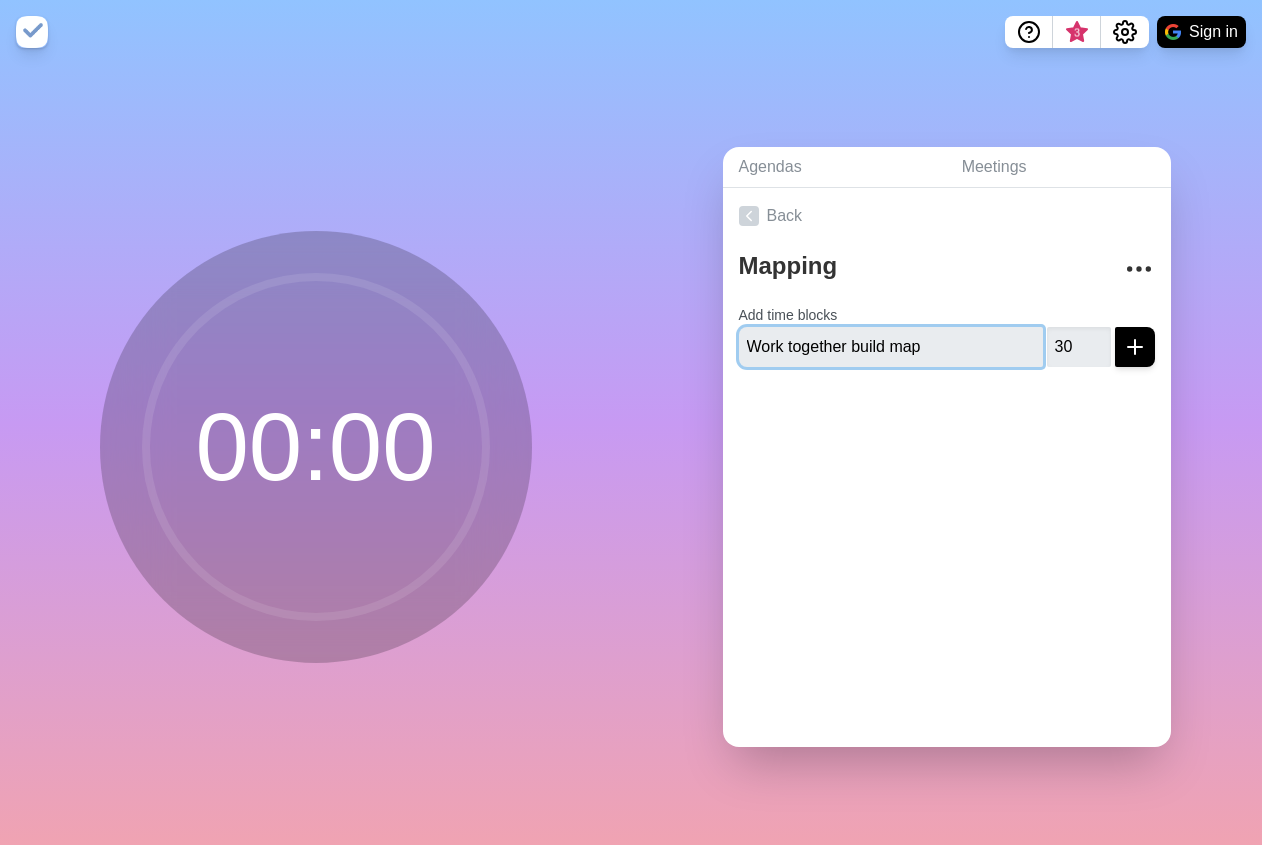 type 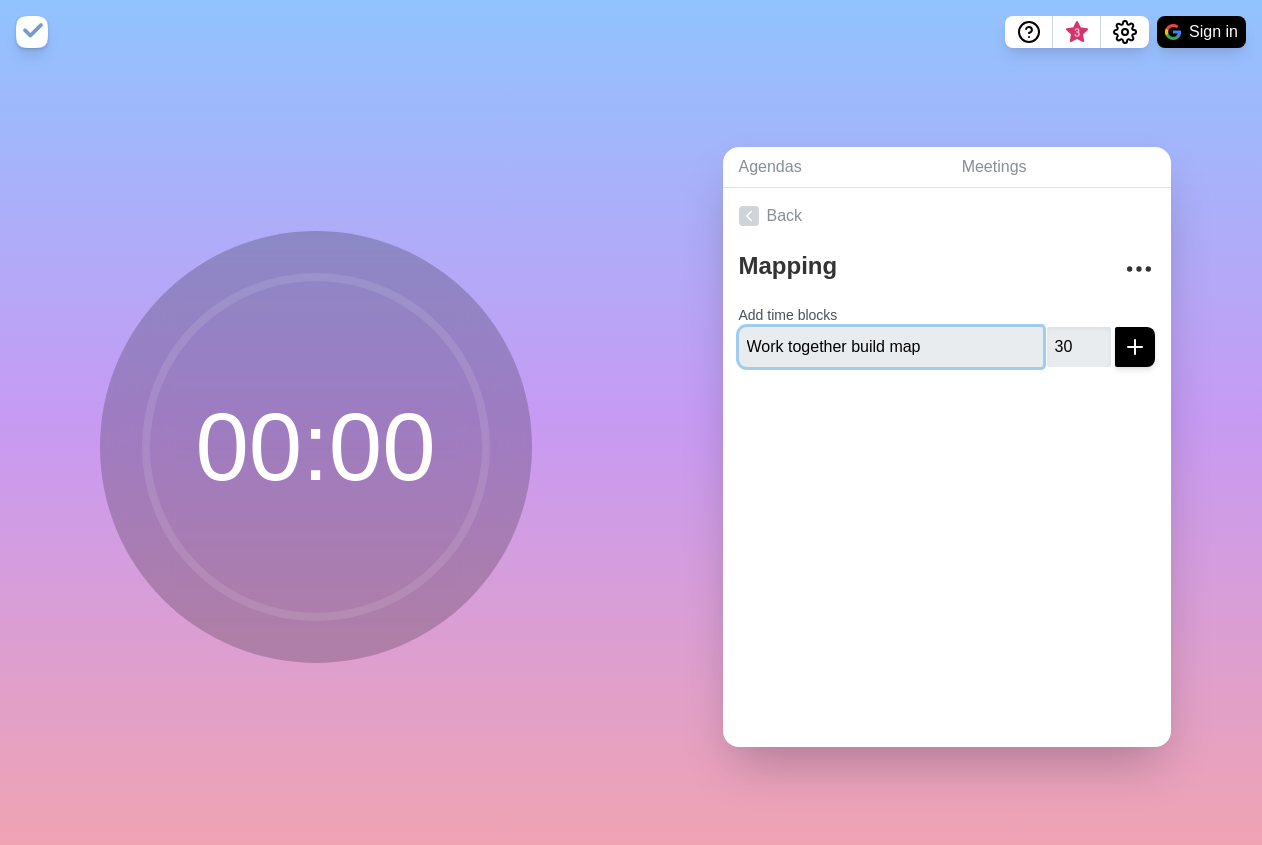 type 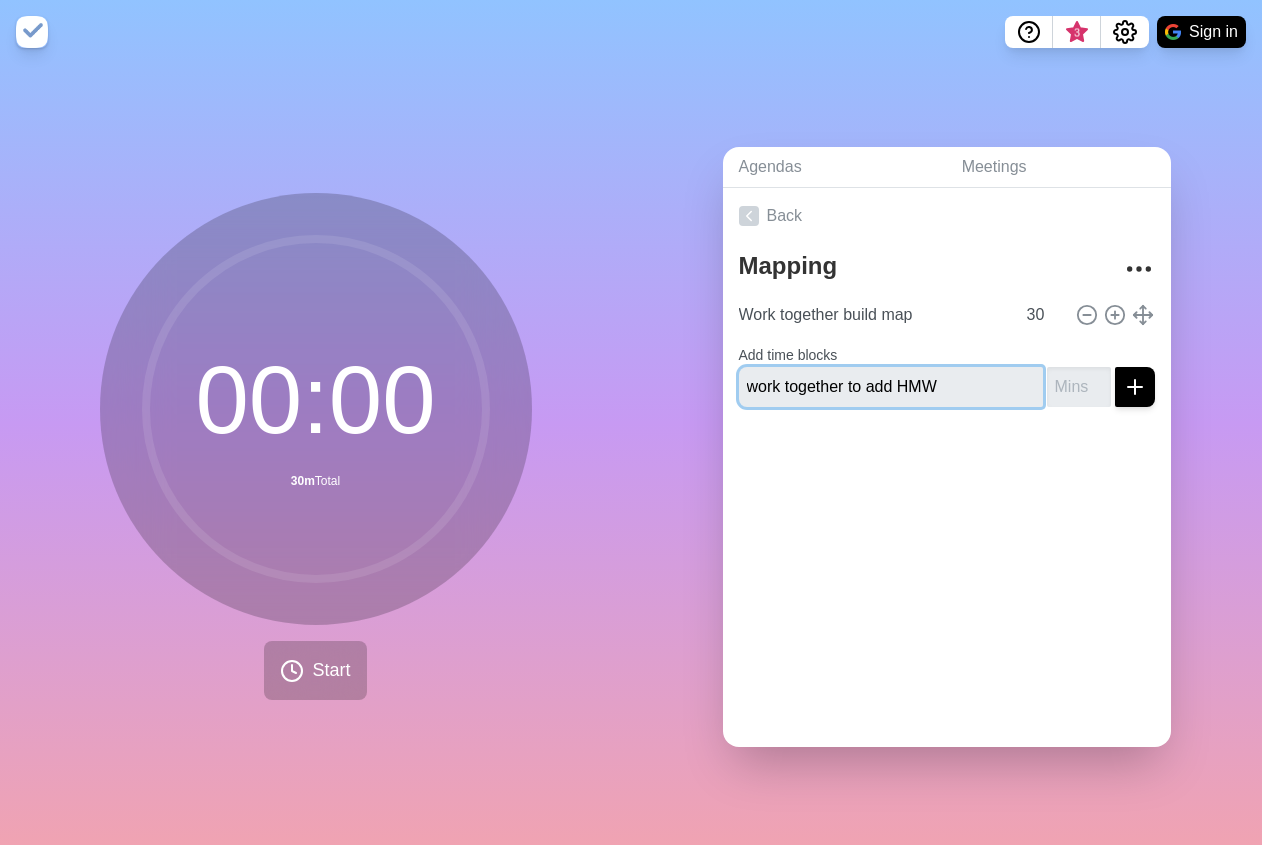 type on "work together to add HMW" 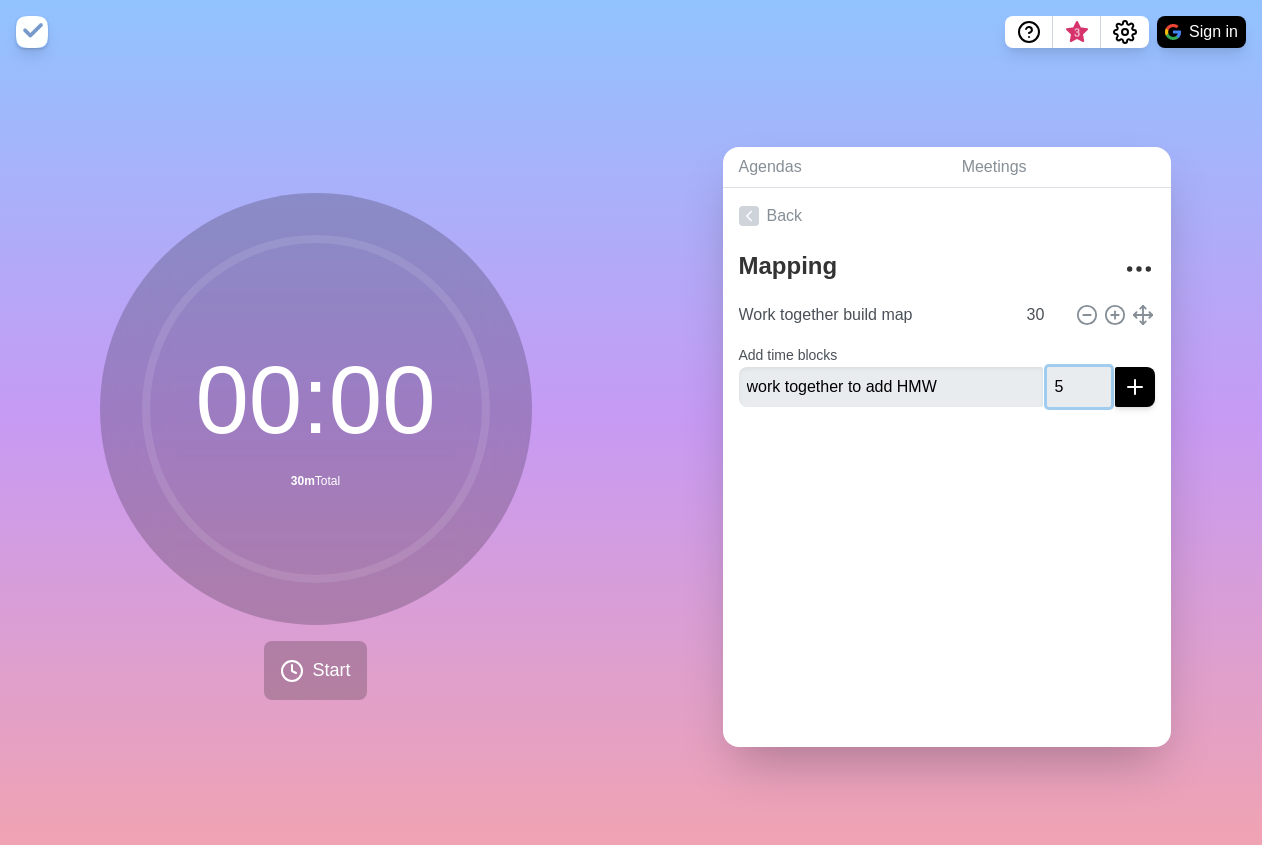 type on "5" 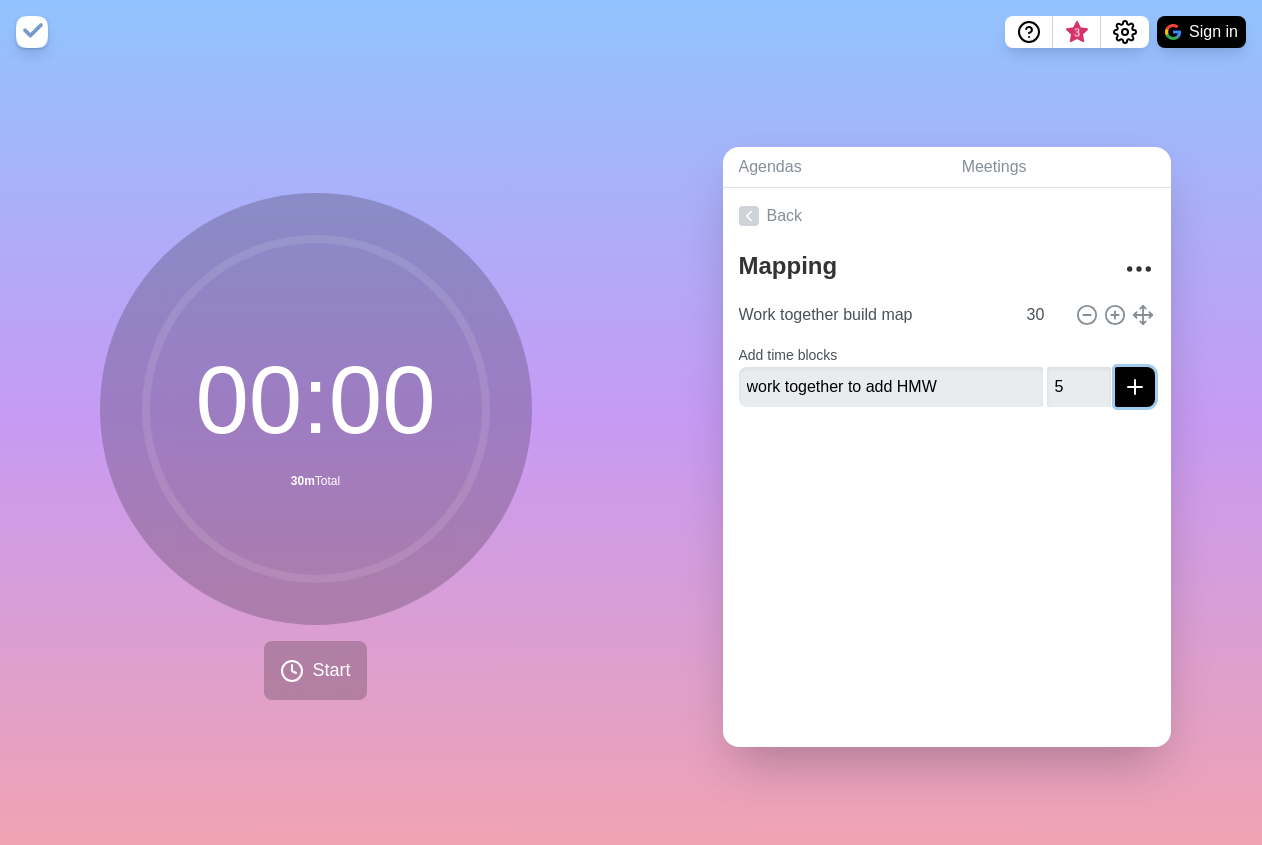 click 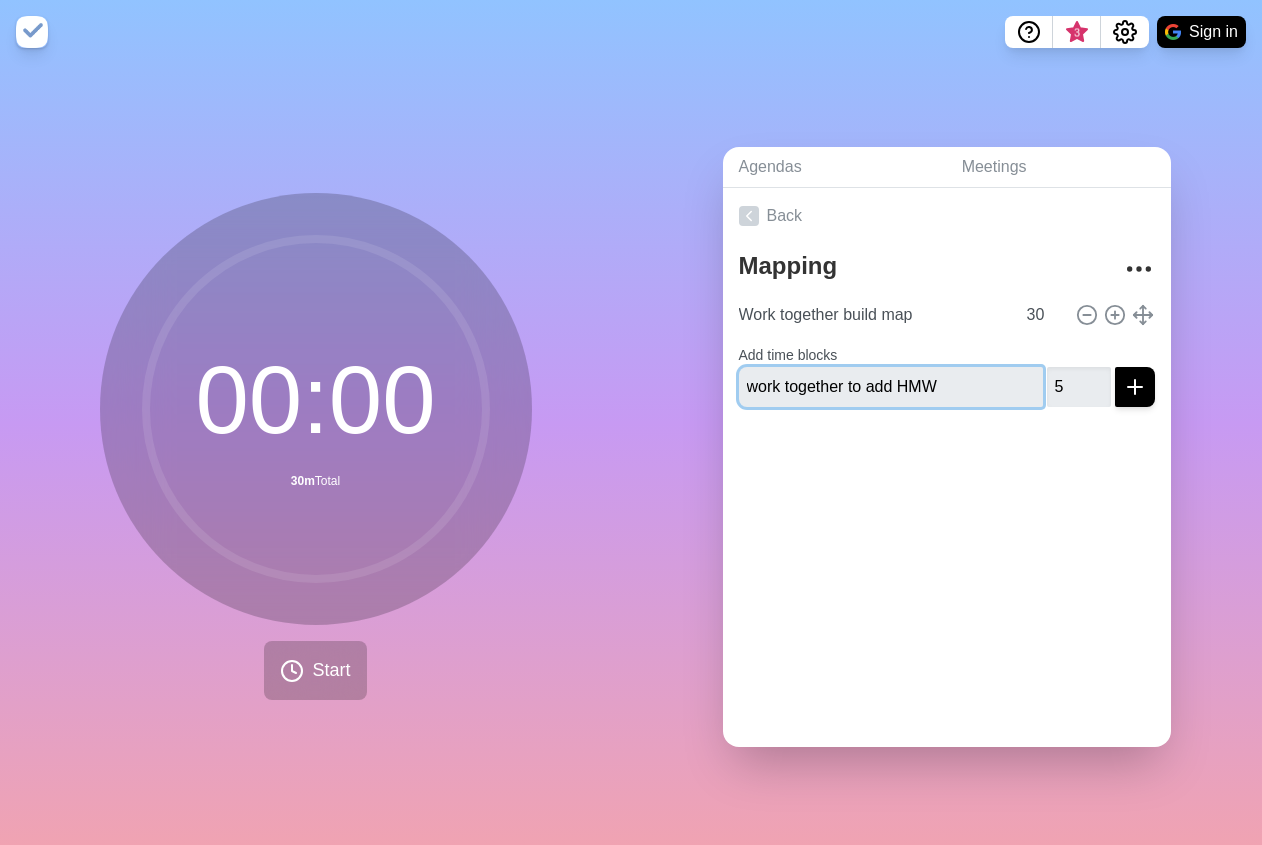 type 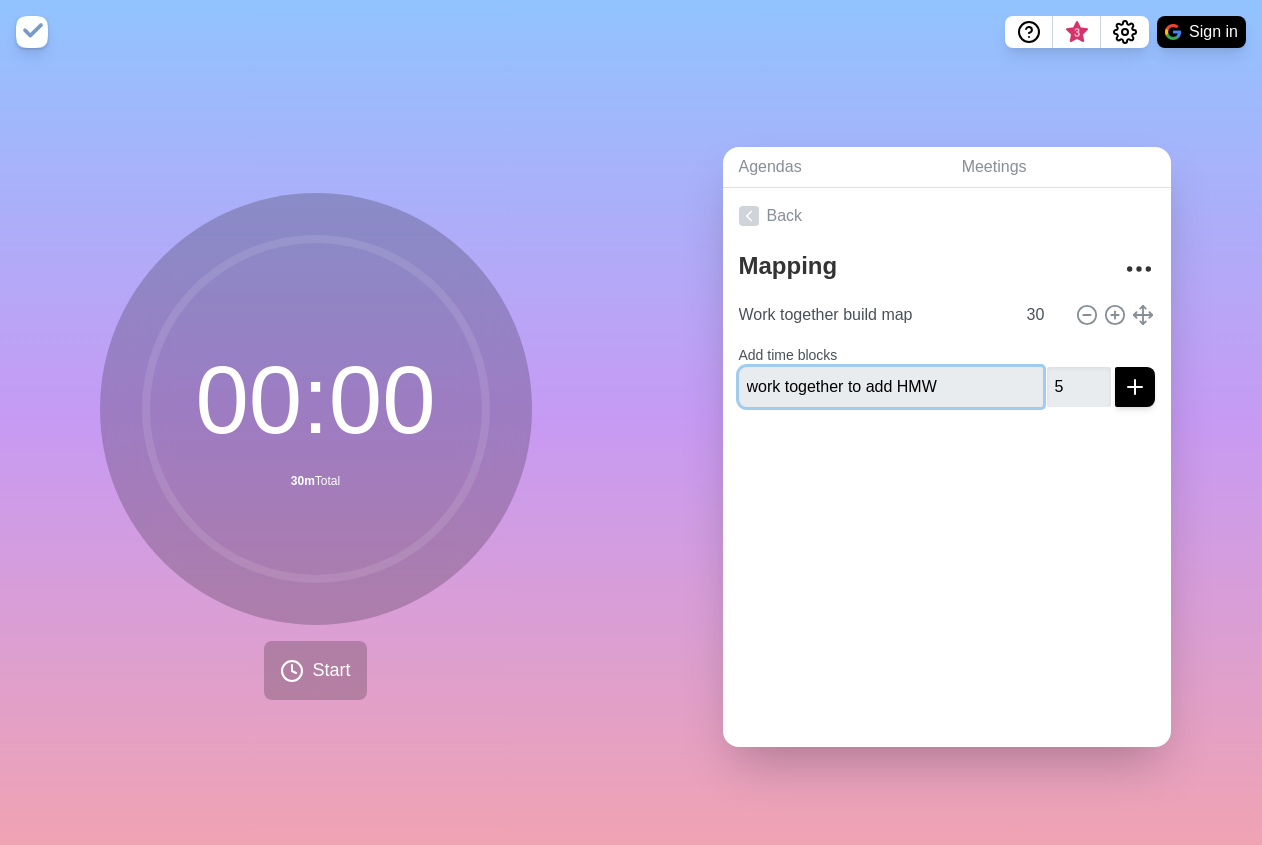 type 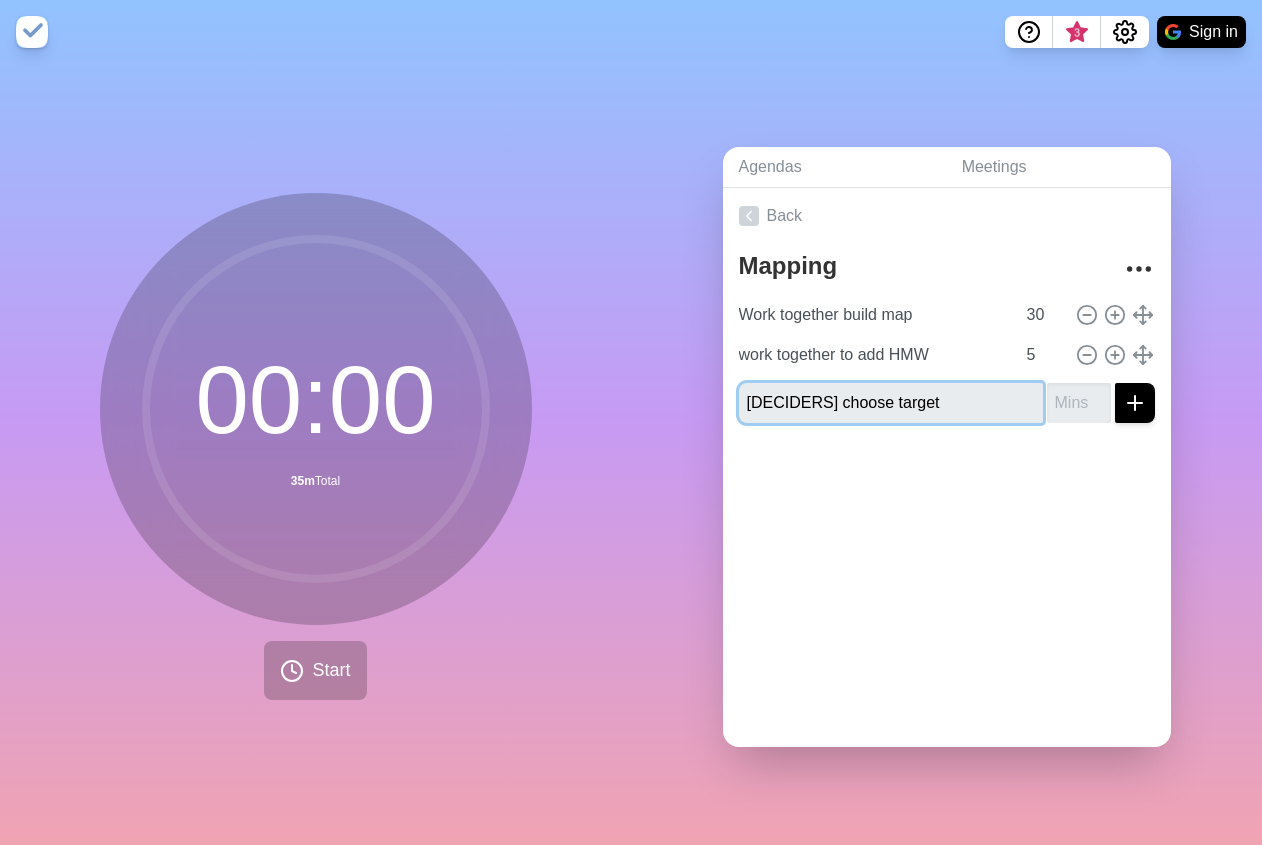 type on "[DECIDERS] choose target" 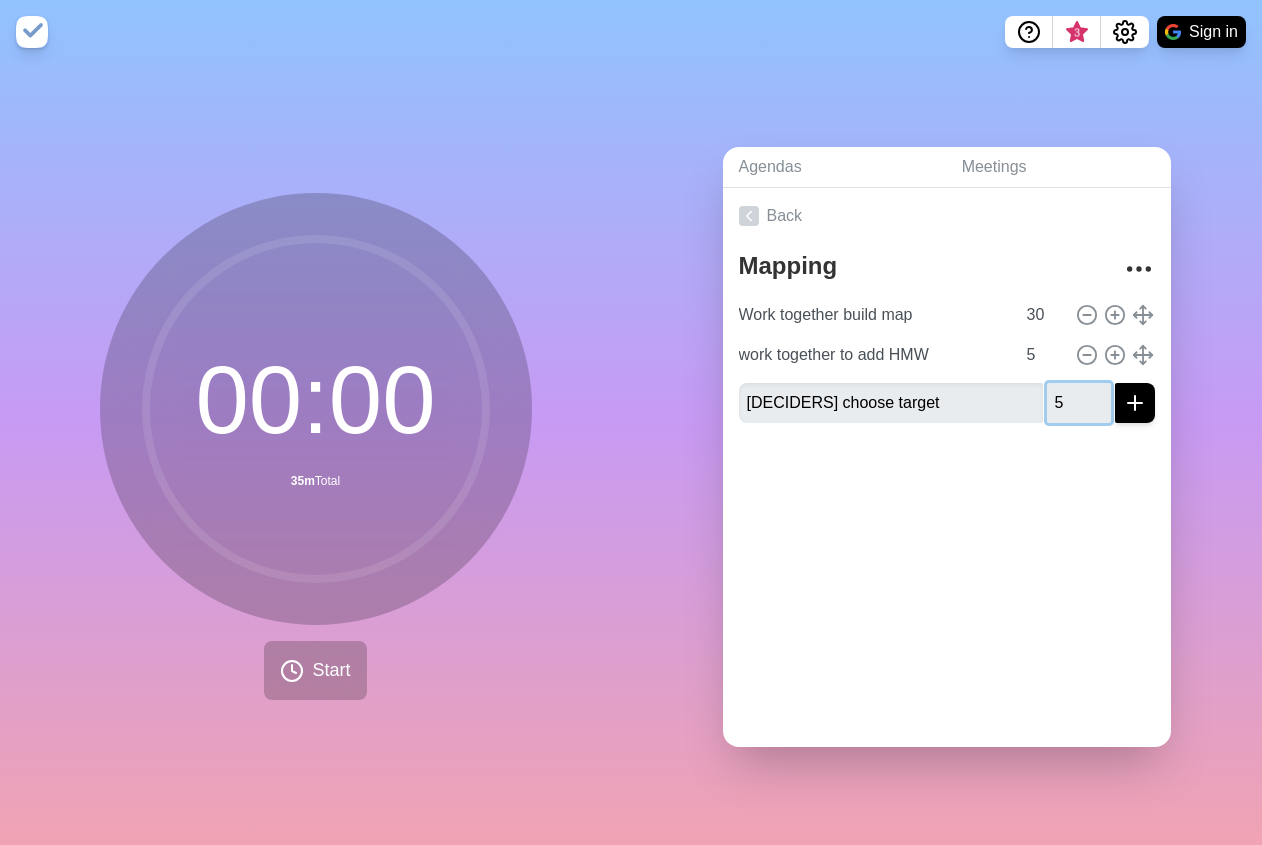 type on "5" 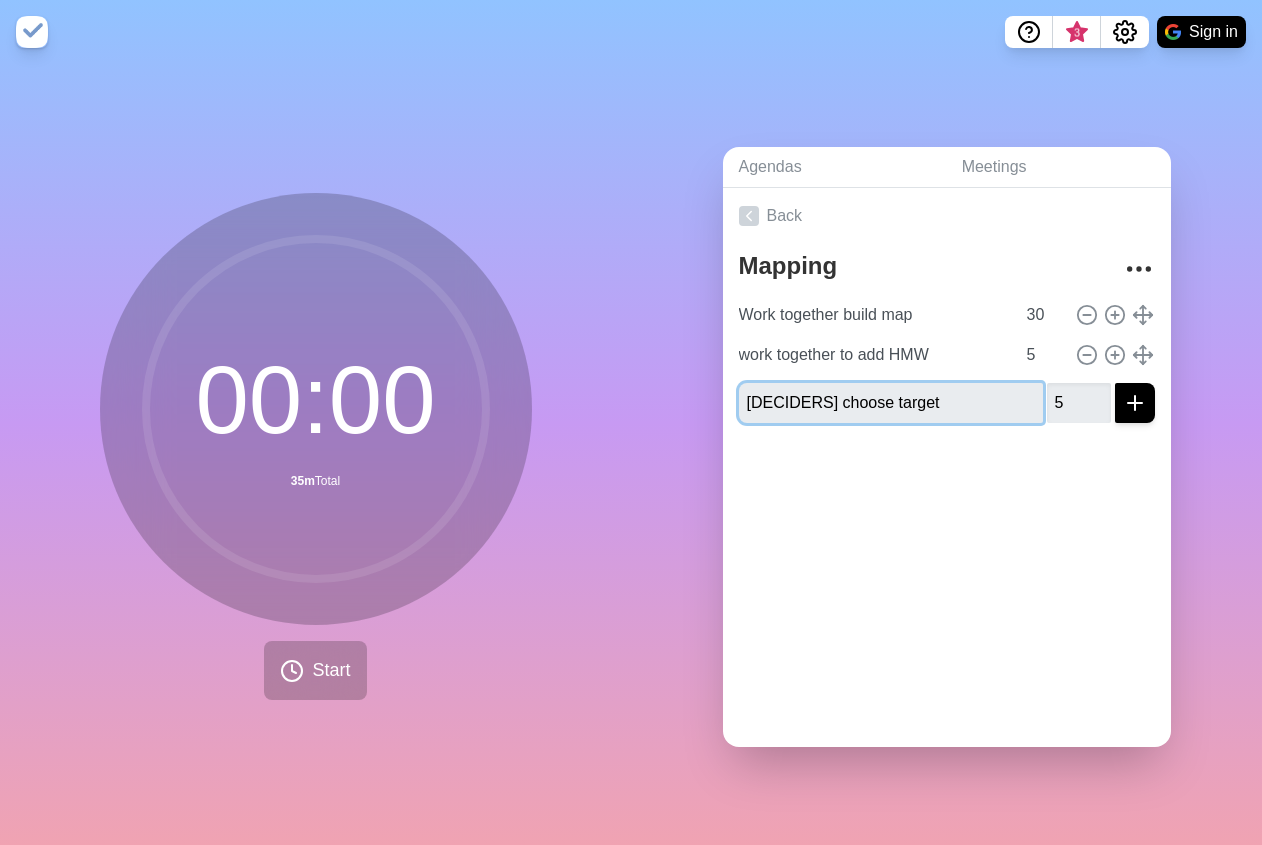 type 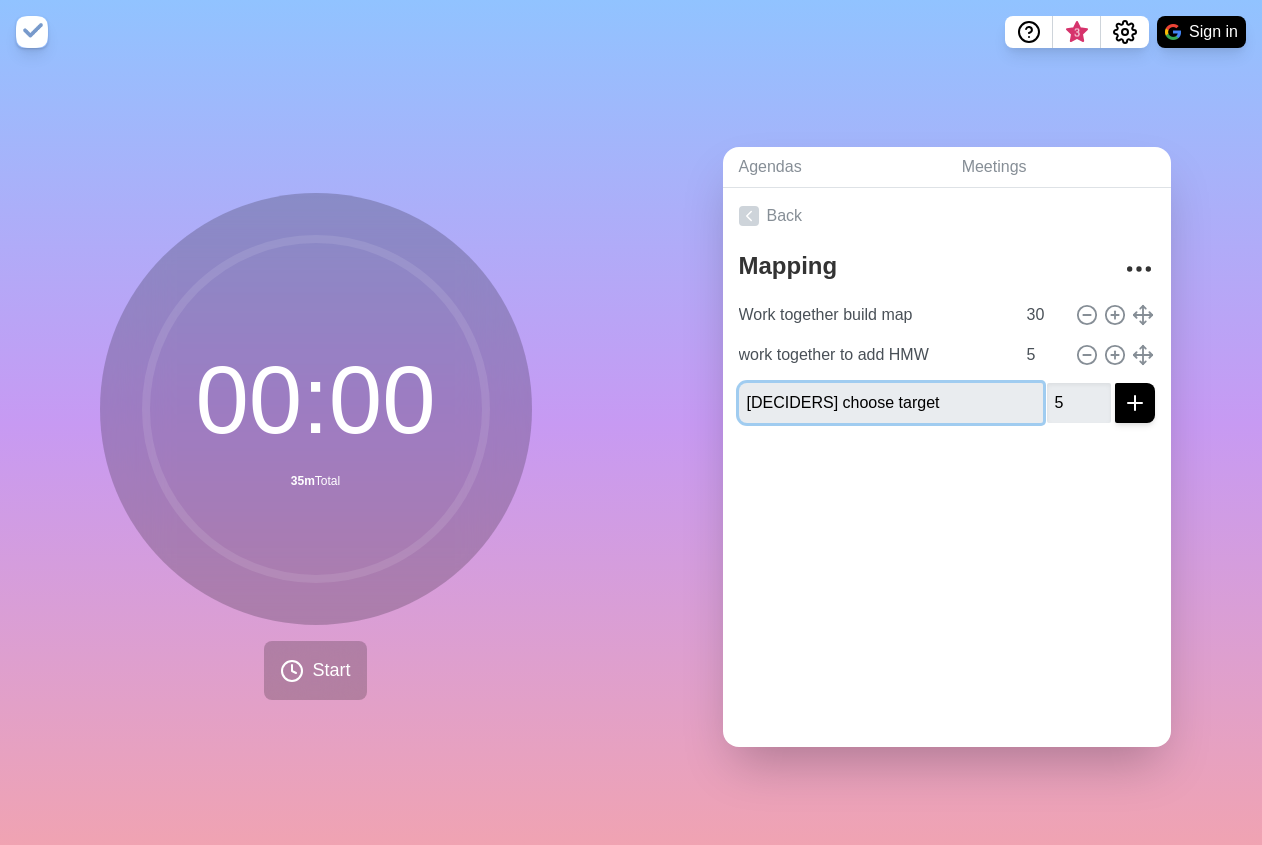 type 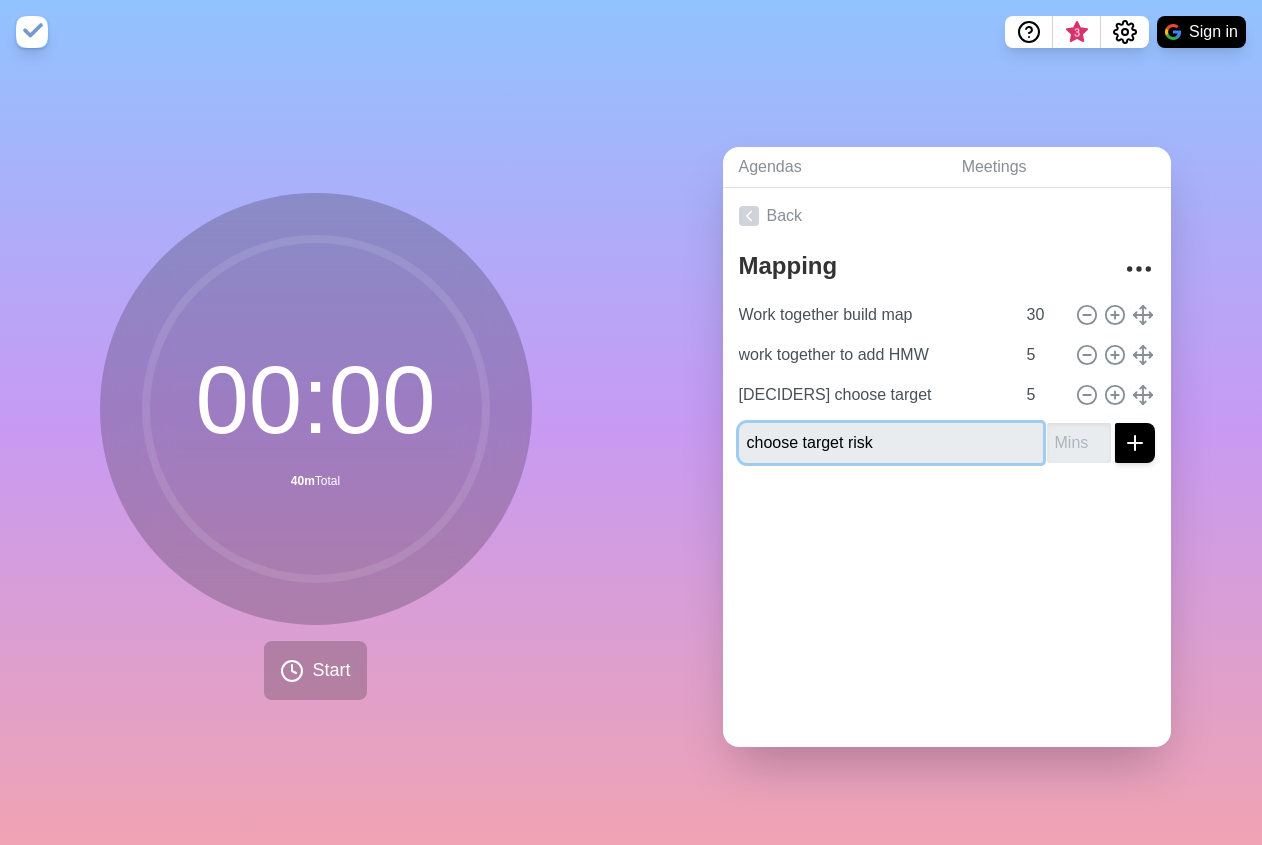 type on "choose target risk" 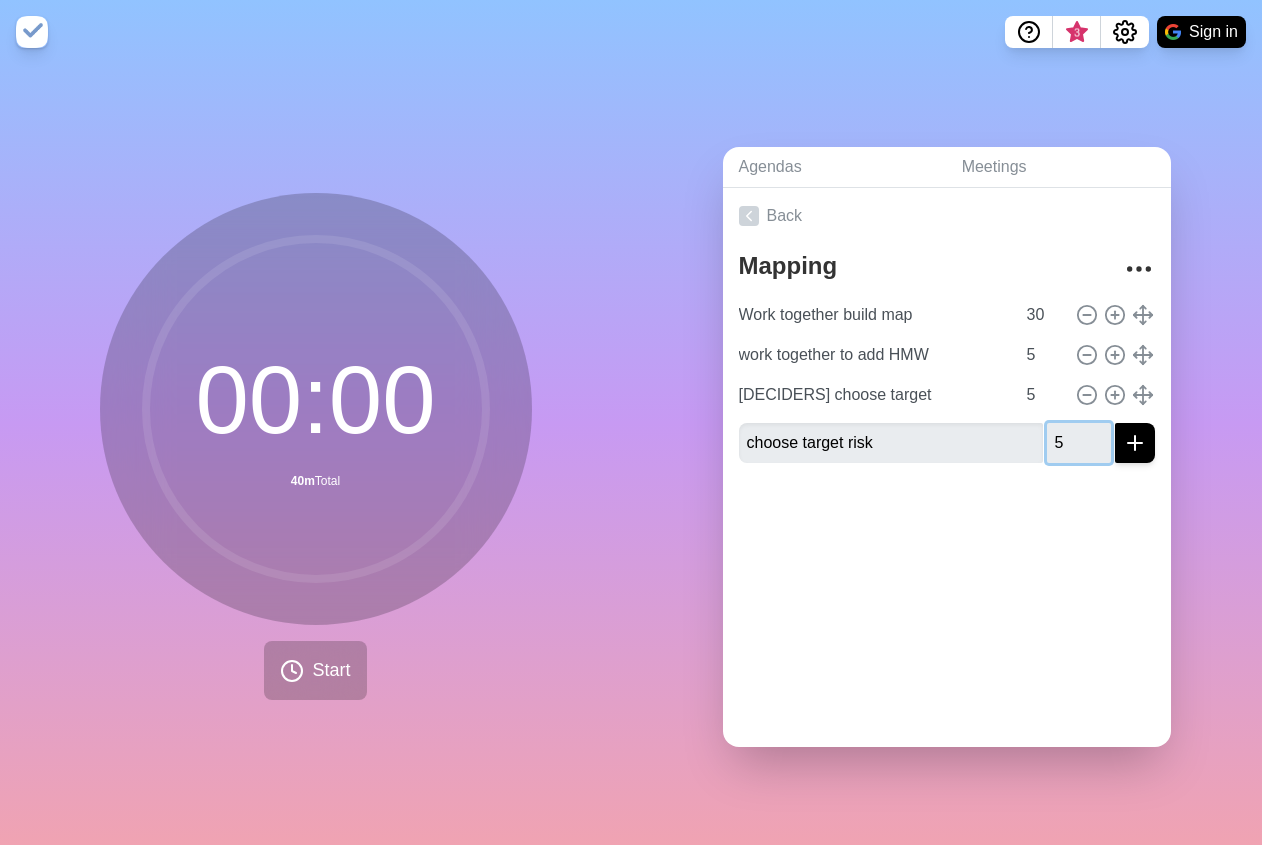 type on "5" 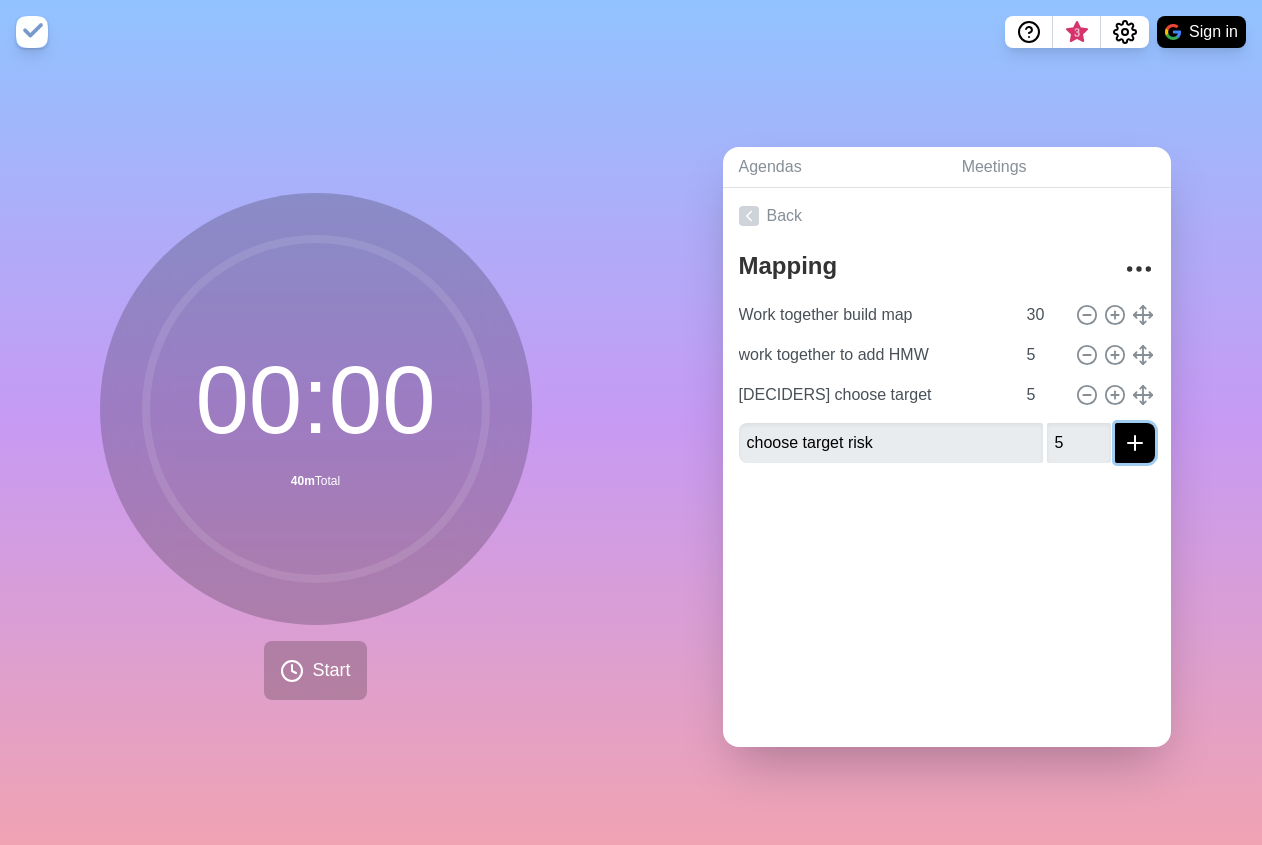 click 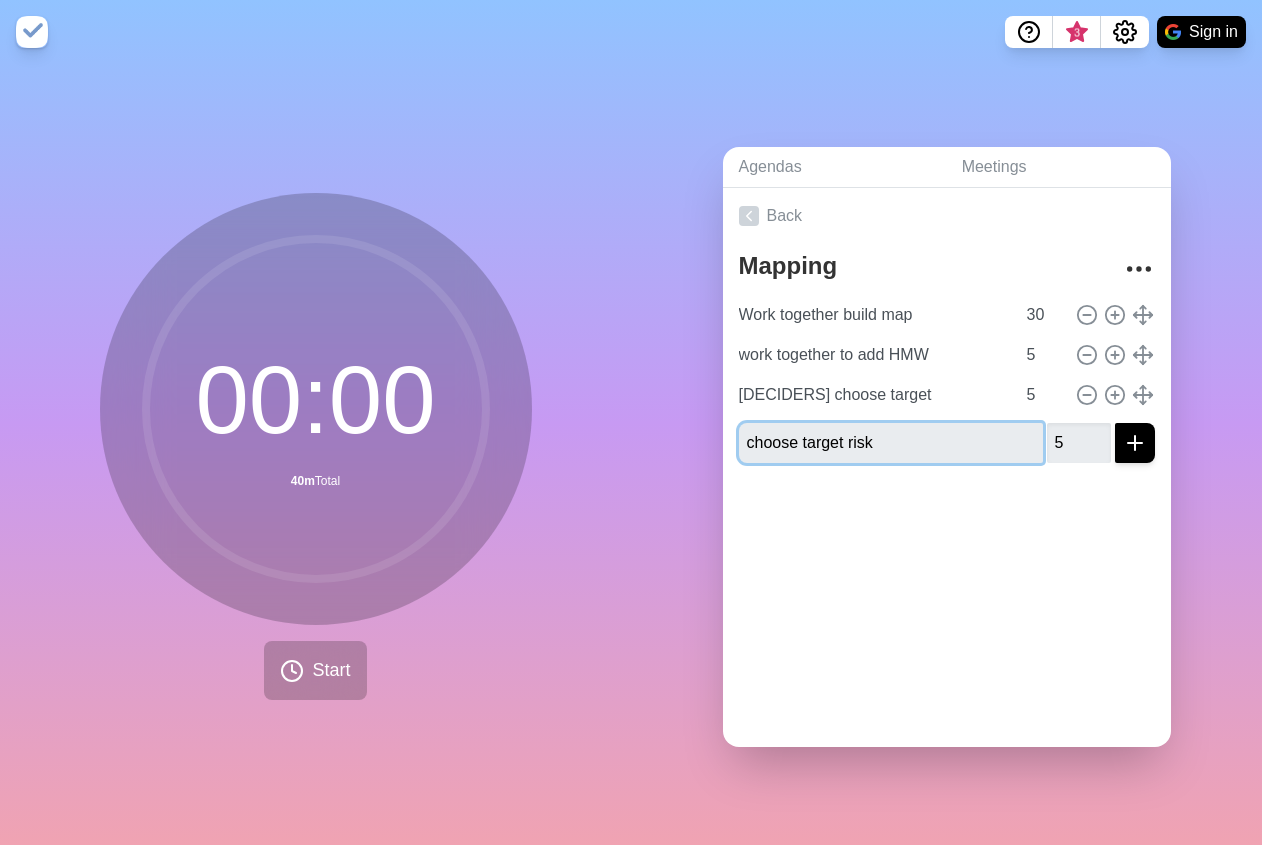 type 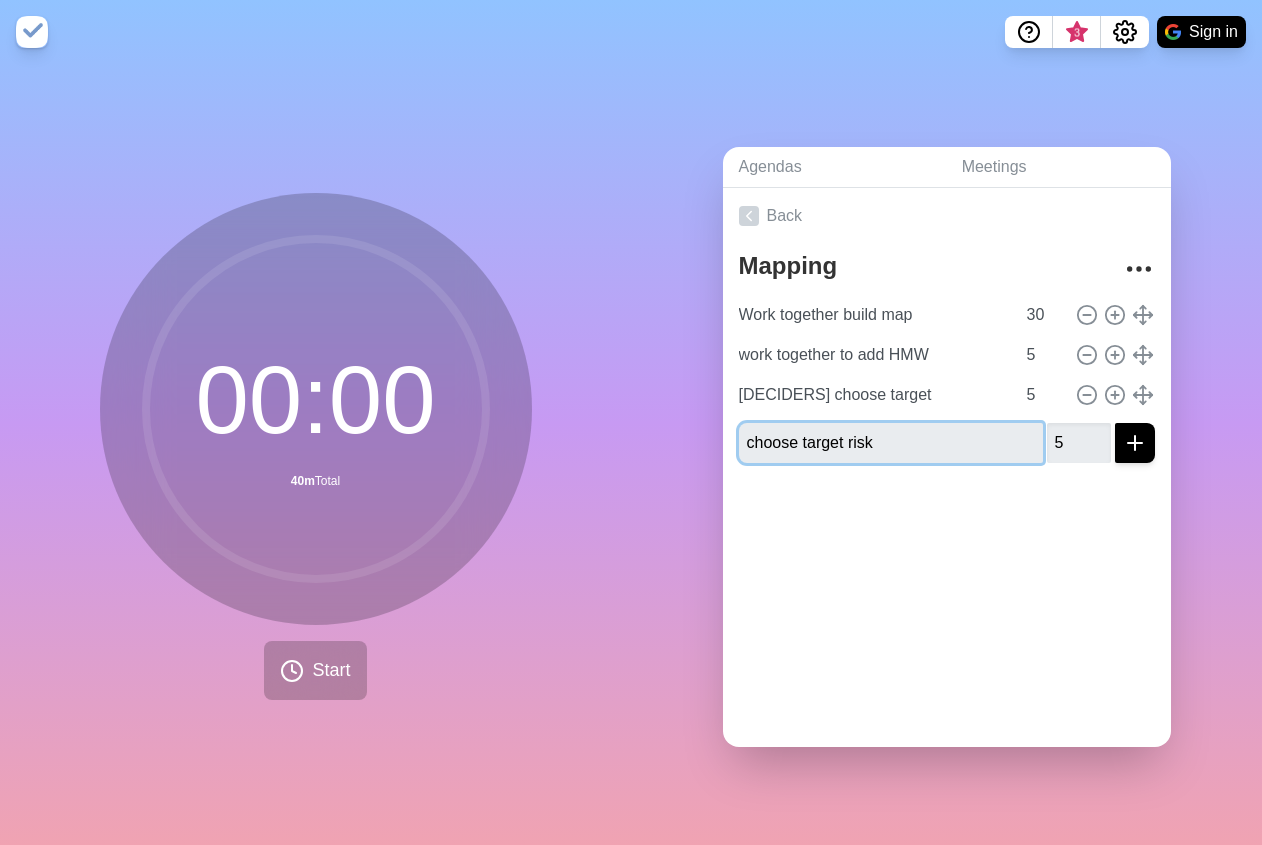 type 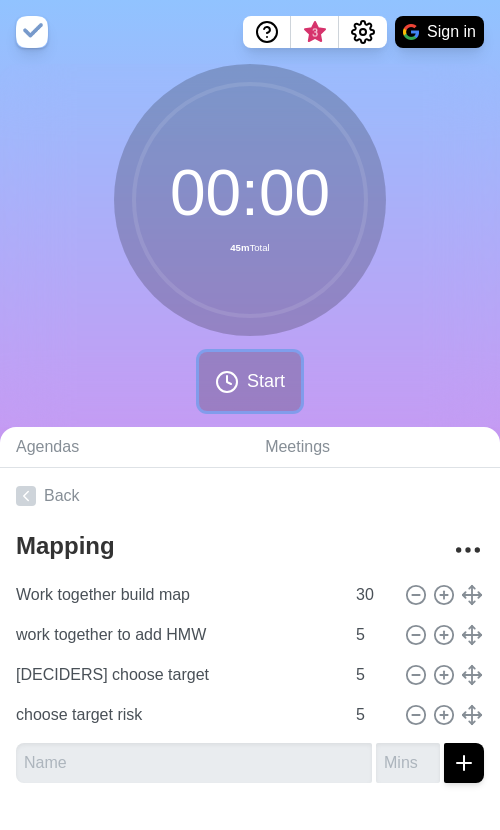click on "Start" at bounding box center [266, 381] 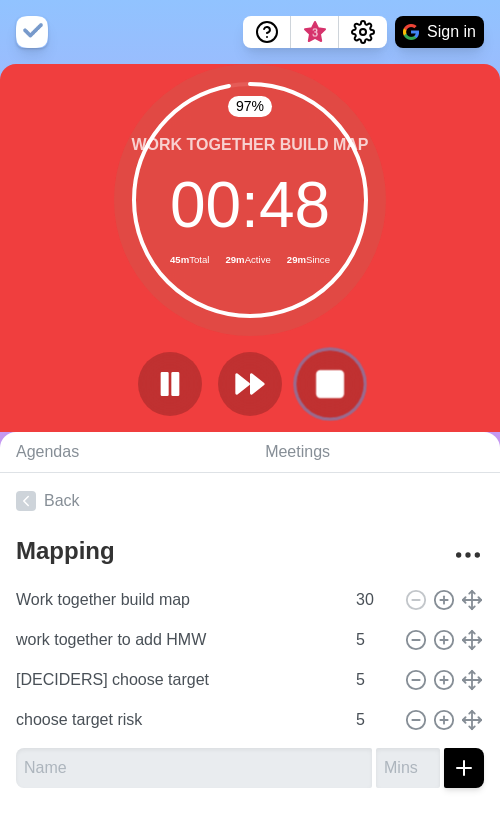 click 